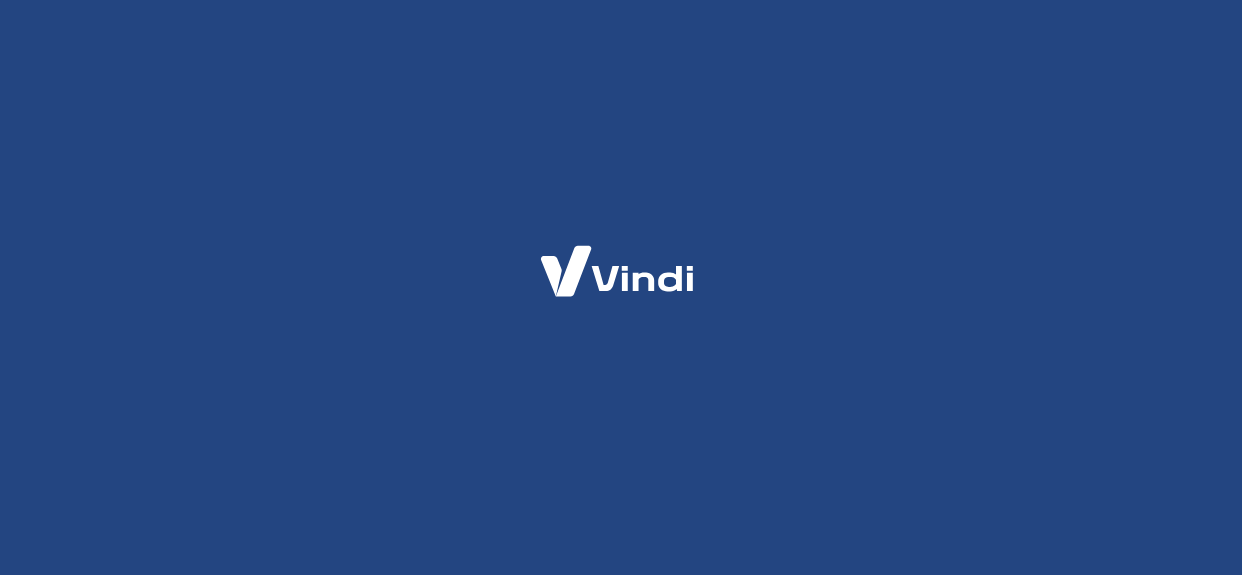 scroll, scrollTop: 0, scrollLeft: 0, axis: both 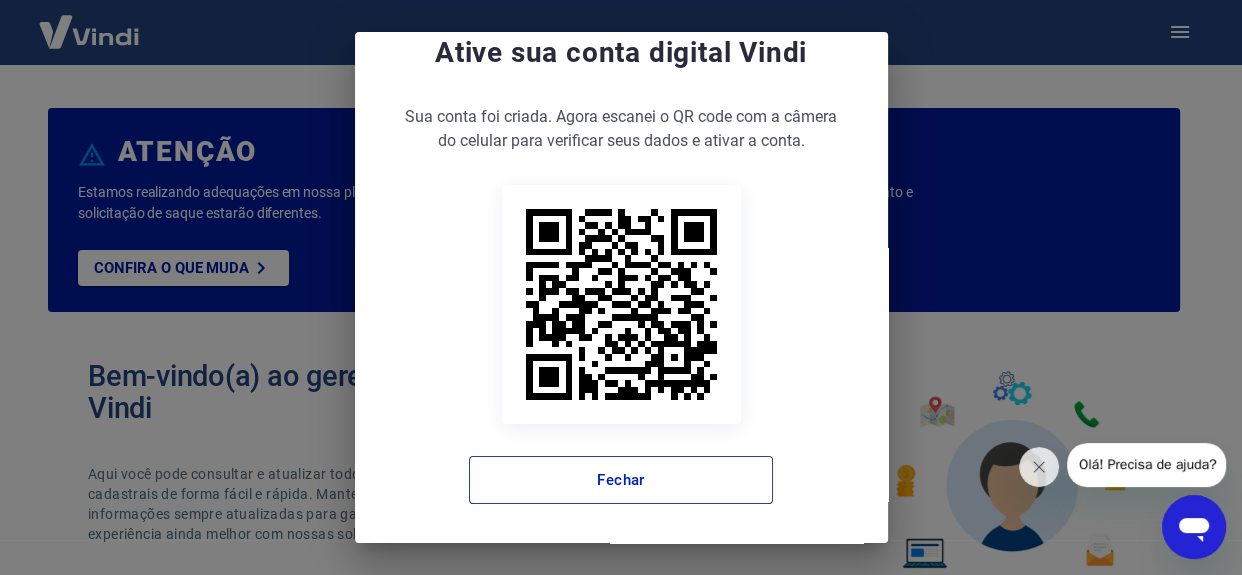 click on "Fechar" at bounding box center (621, 480) 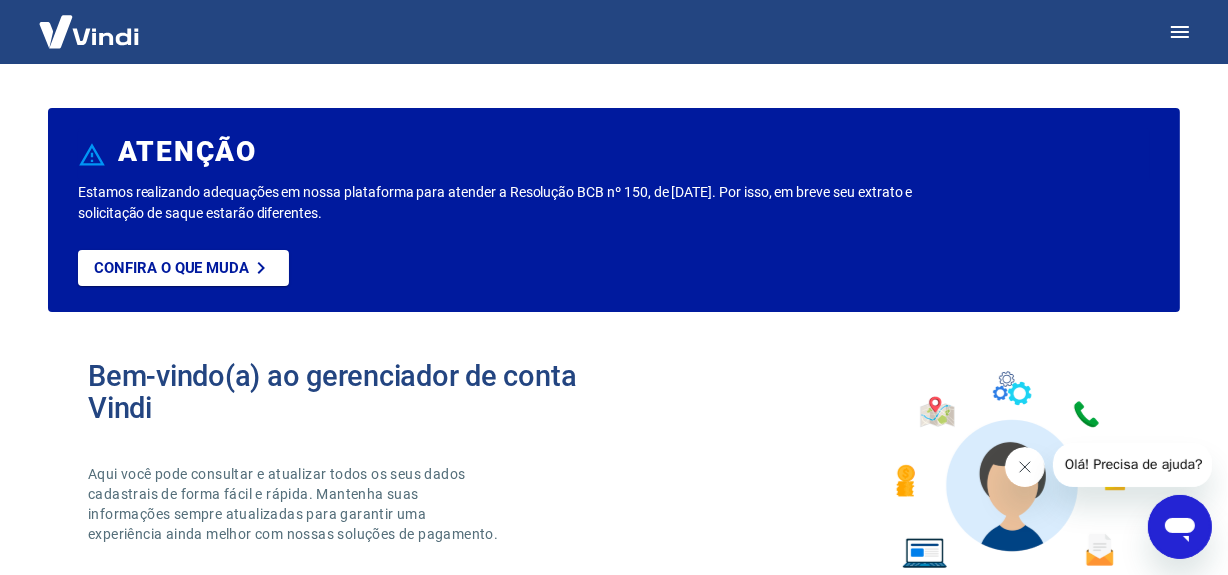 drag, startPoint x: 1018, startPoint y: 469, endPoint x: 2044, endPoint y: 877, distance: 1104.1467 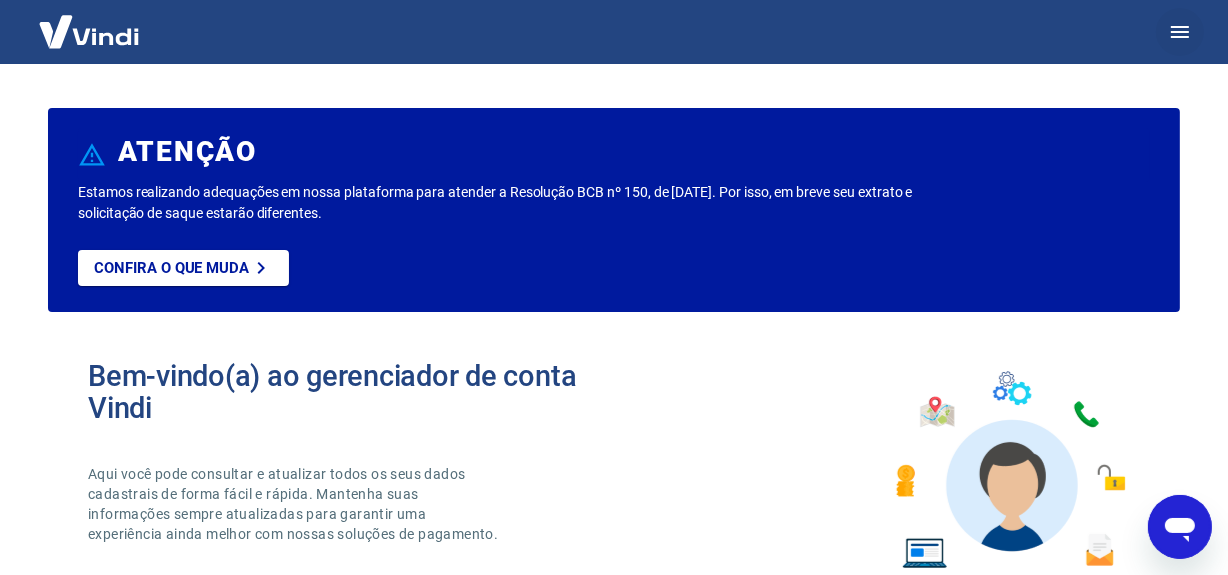 click 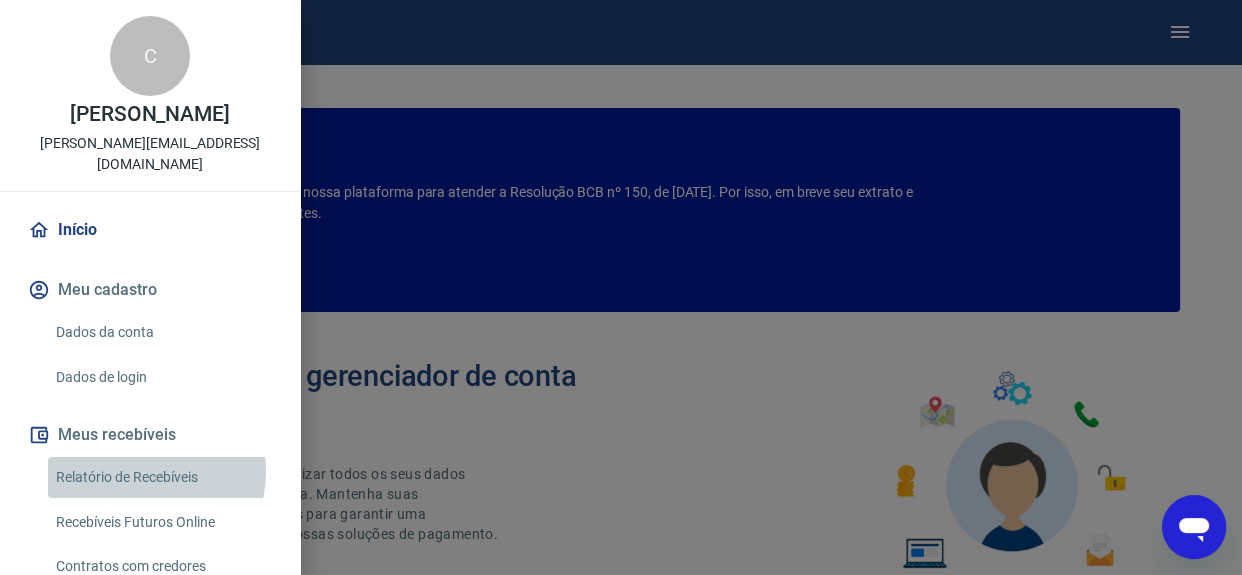 click on "Relatório de Recebíveis" at bounding box center (162, 477) 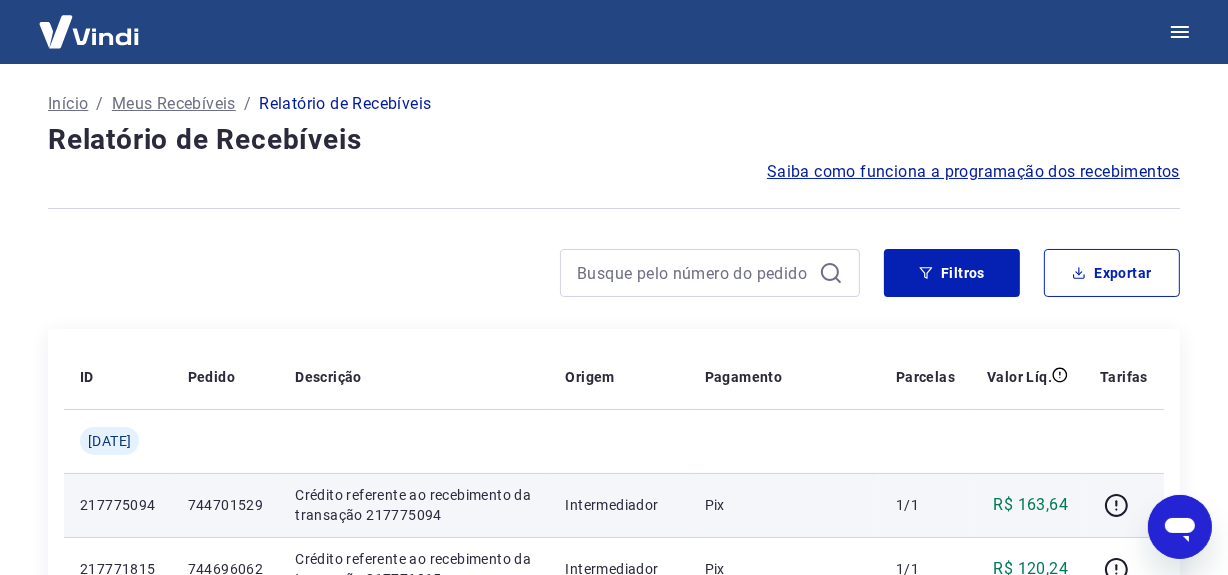 scroll, scrollTop: 80, scrollLeft: 0, axis: vertical 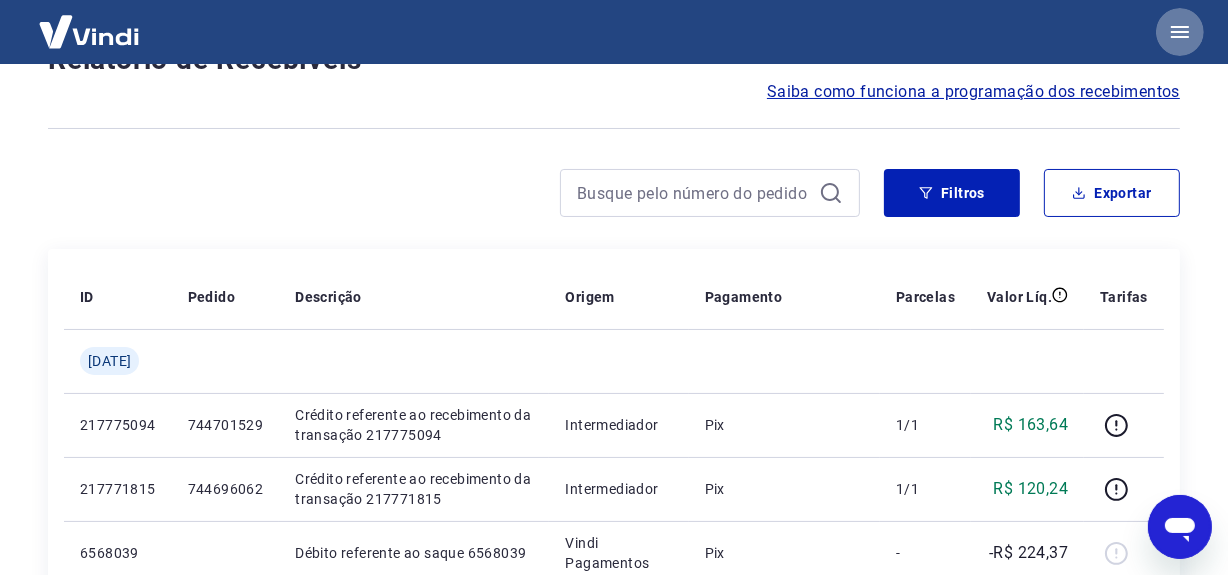 click 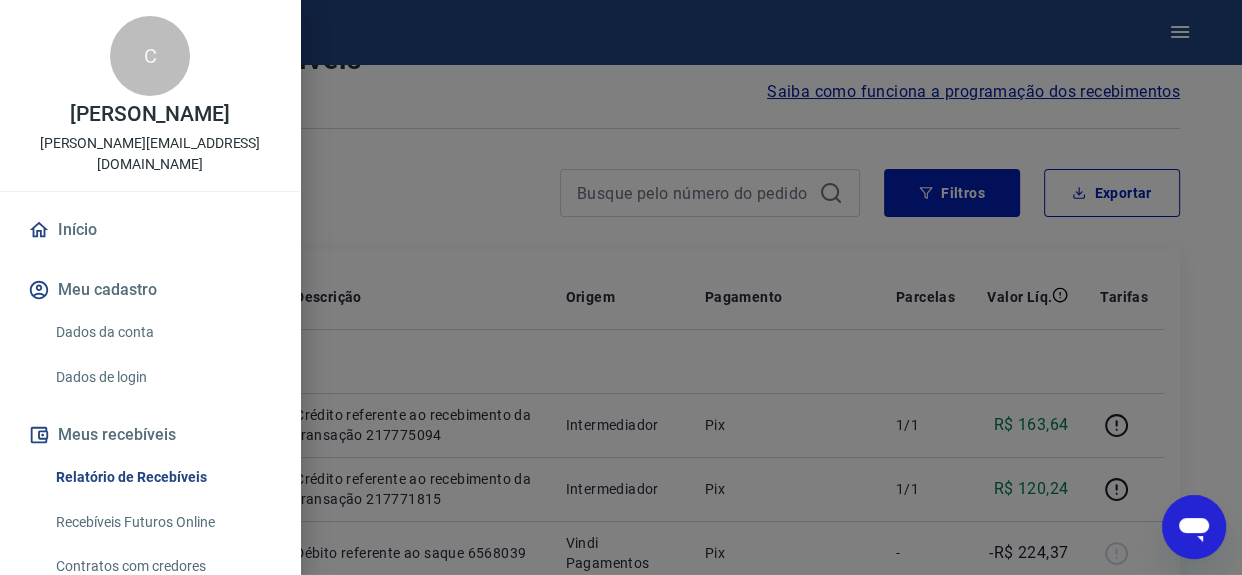 click on "Recebíveis Futuros Online" at bounding box center (162, 522) 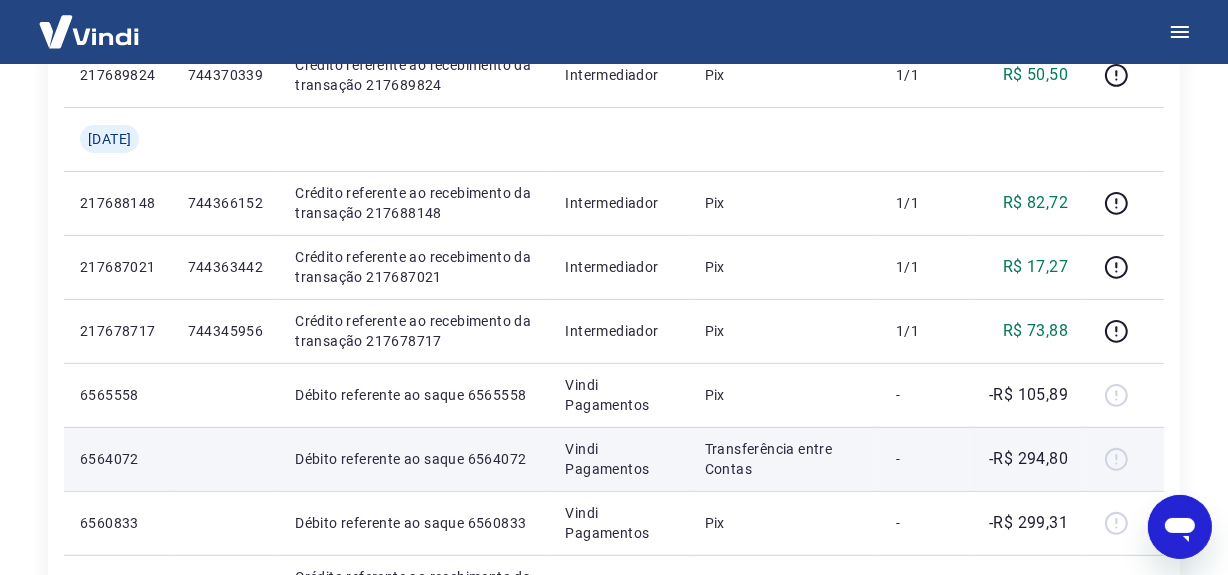 scroll, scrollTop: 717, scrollLeft: 0, axis: vertical 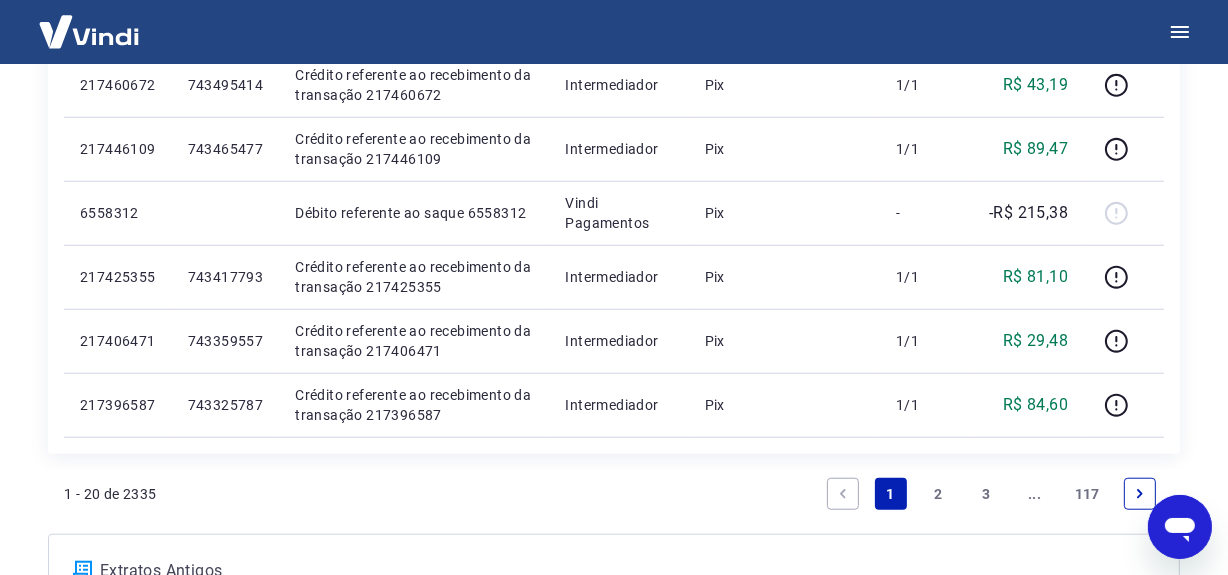 click on "2" at bounding box center (939, 494) 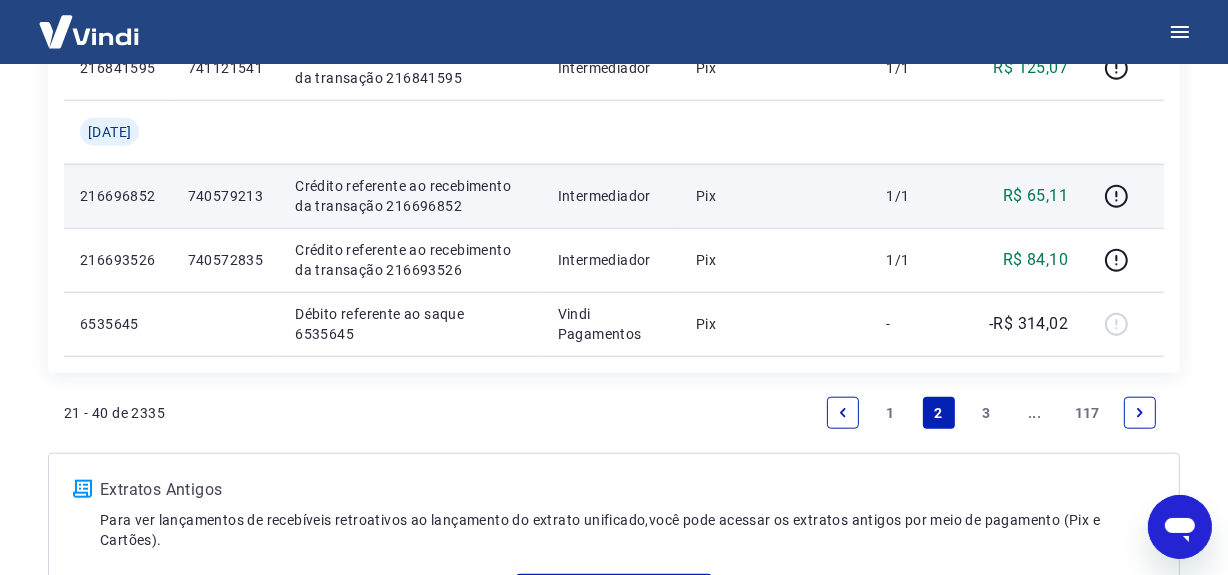scroll, scrollTop: 1897, scrollLeft: 0, axis: vertical 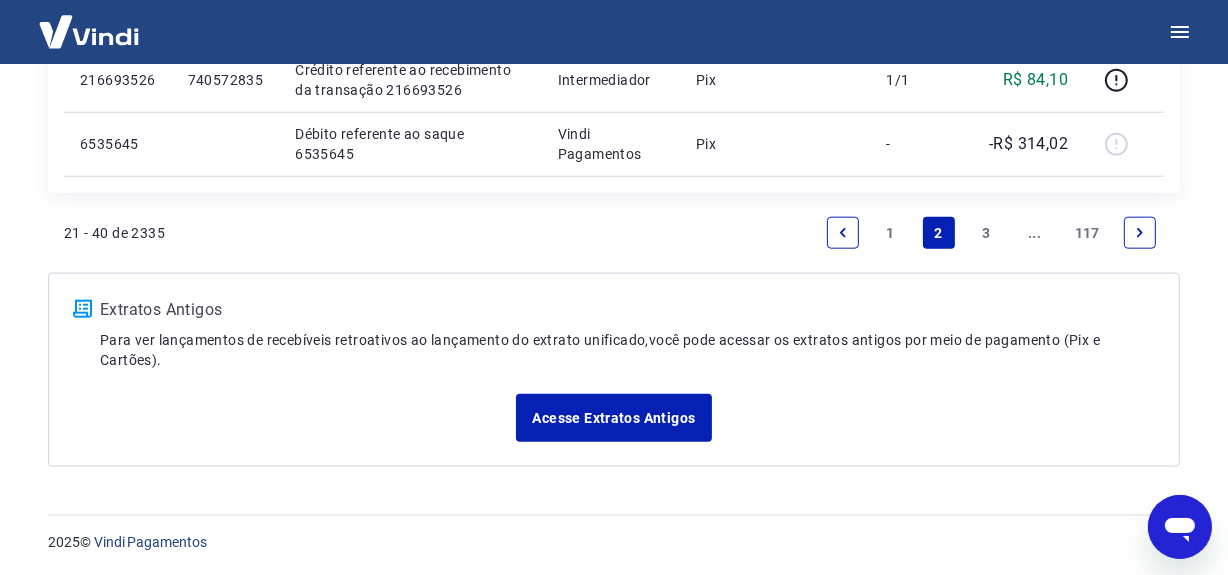 click on "1" at bounding box center [891, 233] 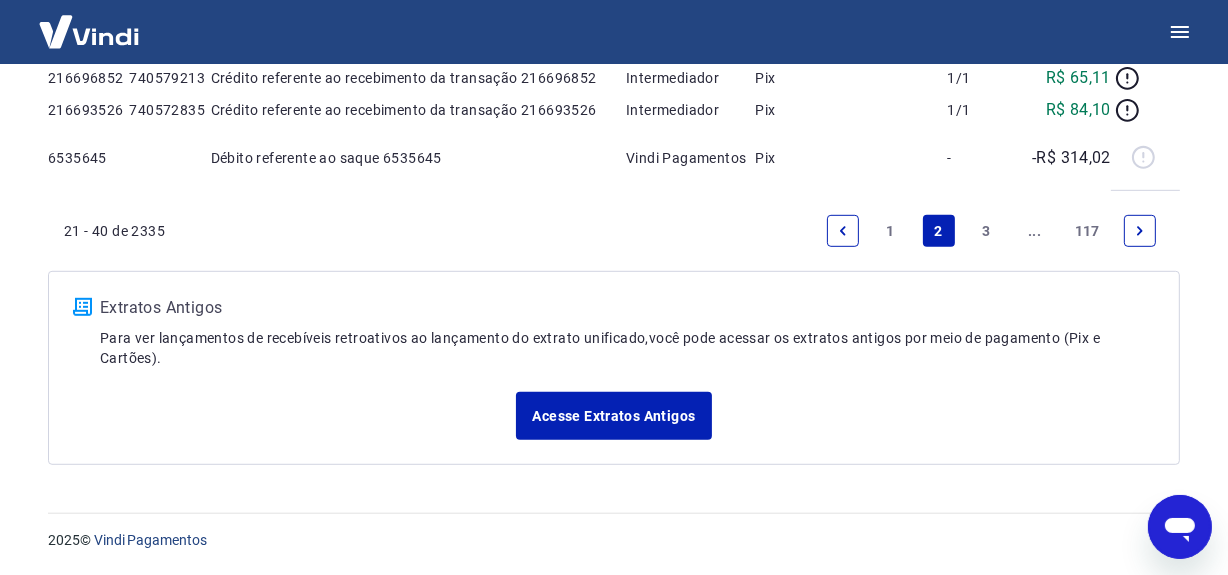 click on "Filtros Exportar" at bounding box center [614, -718] 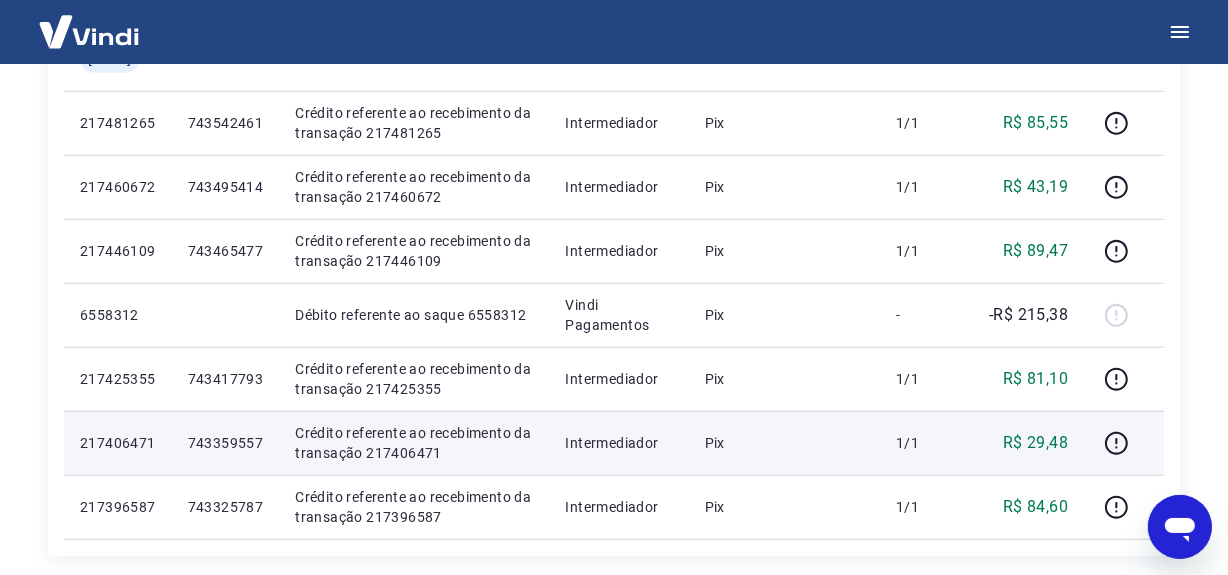 scroll, scrollTop: 1341, scrollLeft: 0, axis: vertical 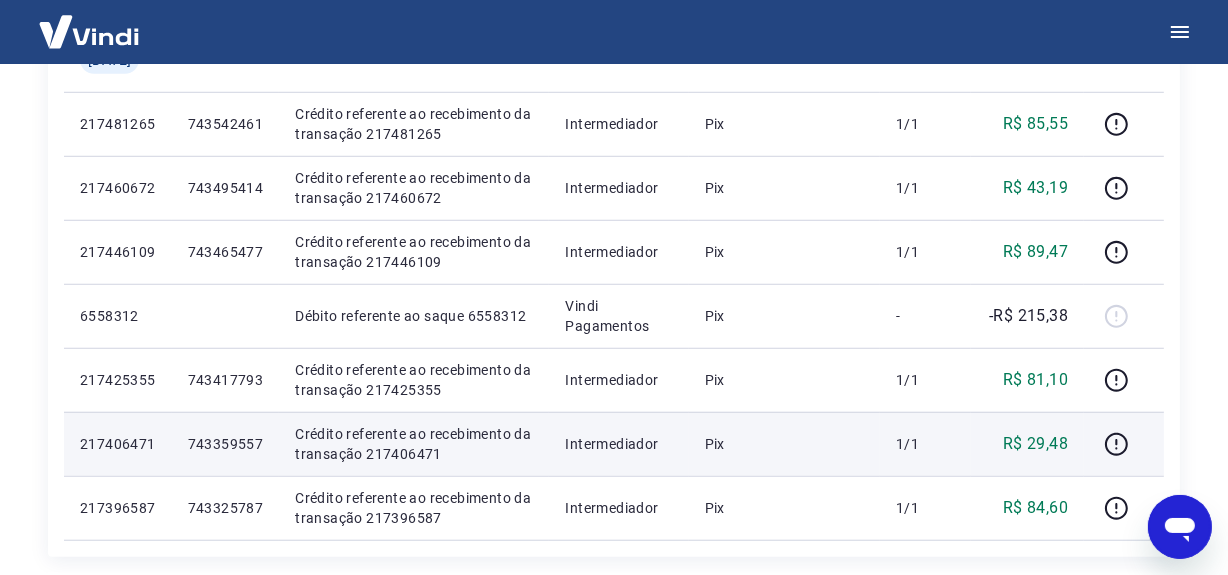 click on "Pix" at bounding box center (784, 444) 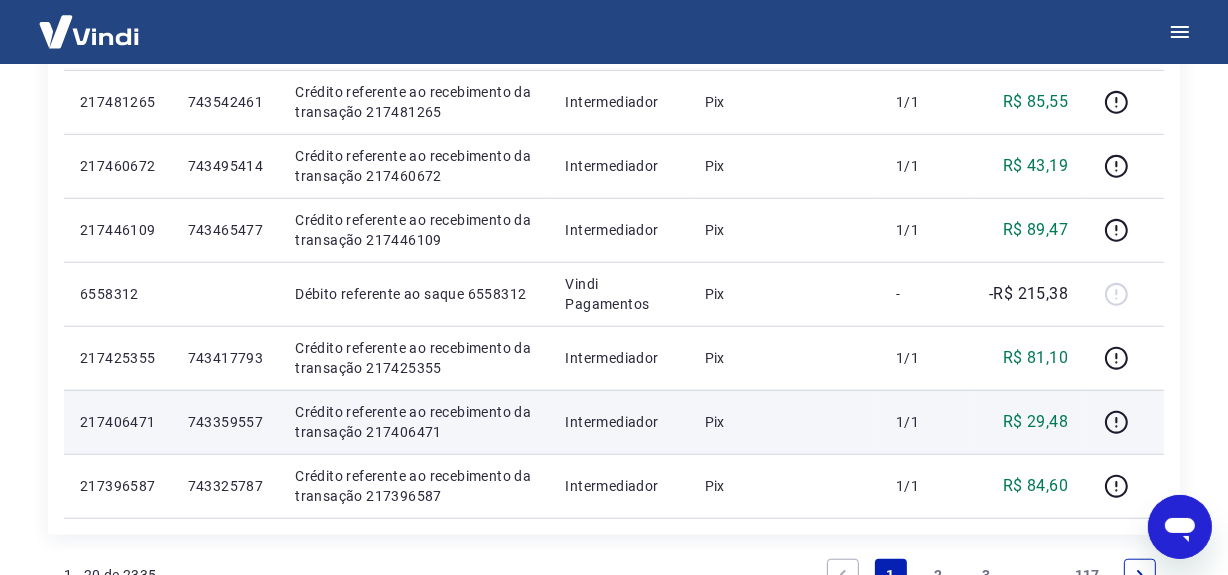 scroll, scrollTop: 1523, scrollLeft: 0, axis: vertical 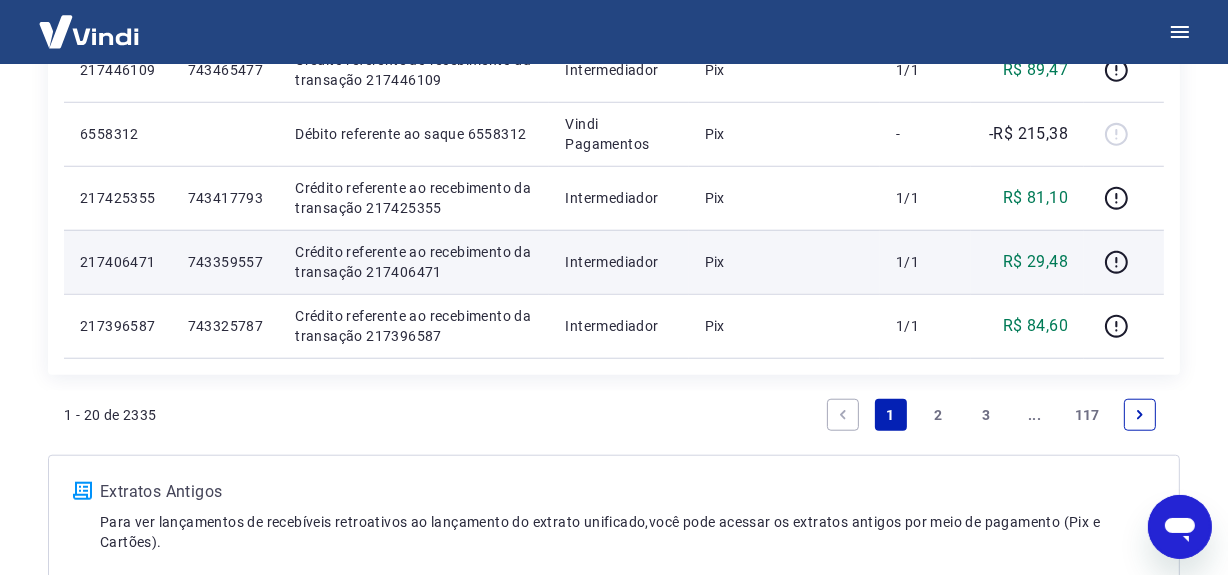 click on "Crédito referente ao recebimento da transação 217406471" at bounding box center [414, 262] 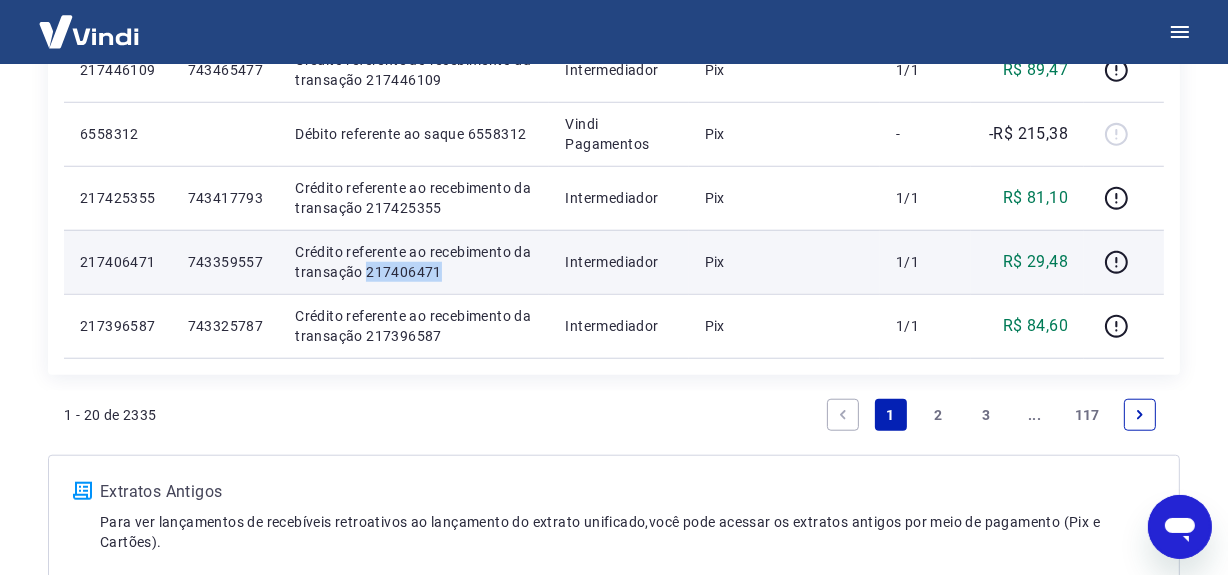 click on "Crédito referente ao recebimento da transação 217406471" at bounding box center [414, 262] 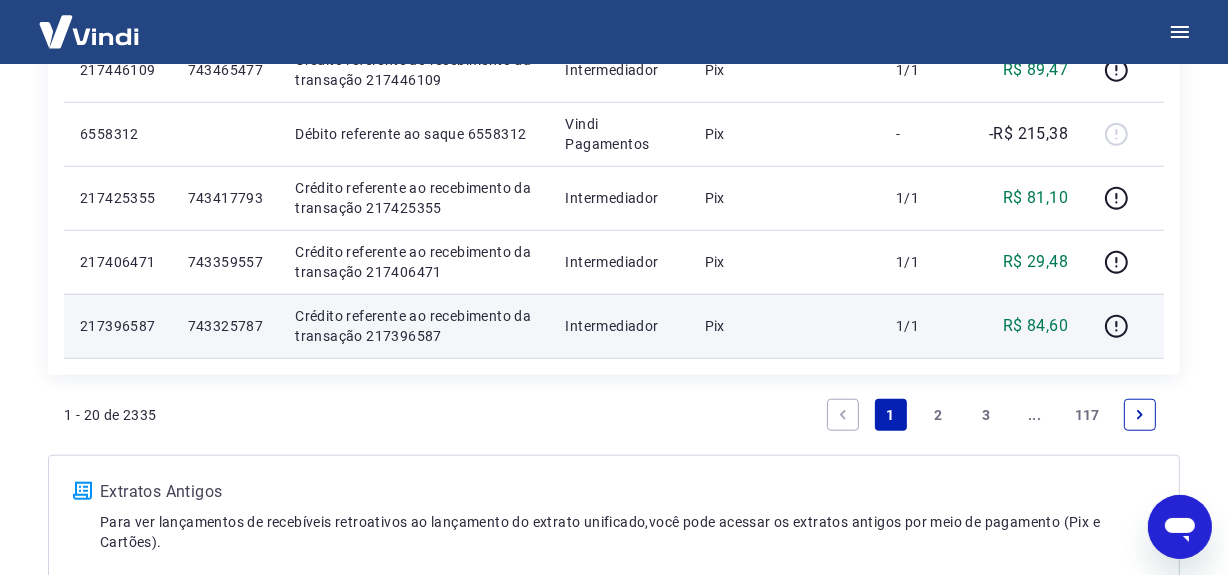click on "Crédito referente ao recebimento da transação 217396587" at bounding box center [414, 326] 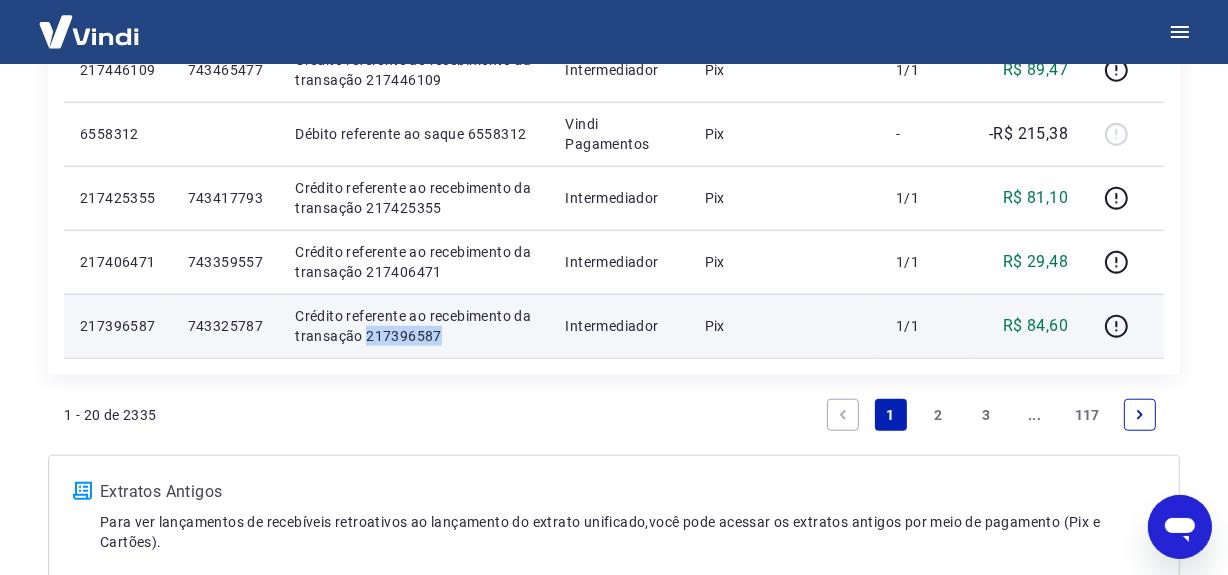 click on "Crédito referente ao recebimento da transação 217396587" at bounding box center [414, 326] 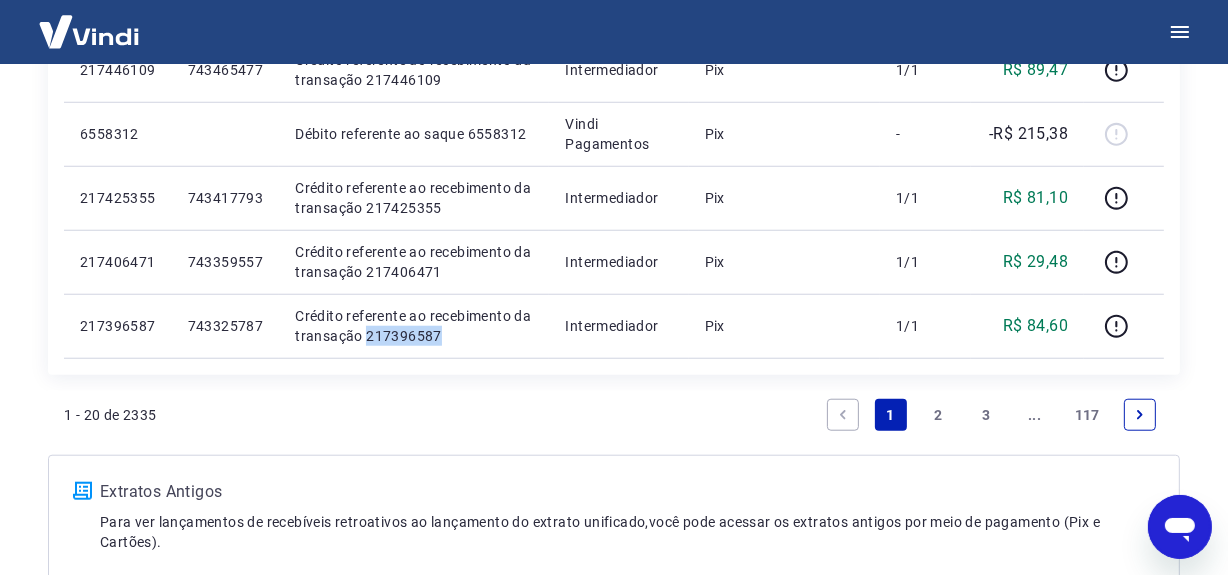 copy on "217396587" 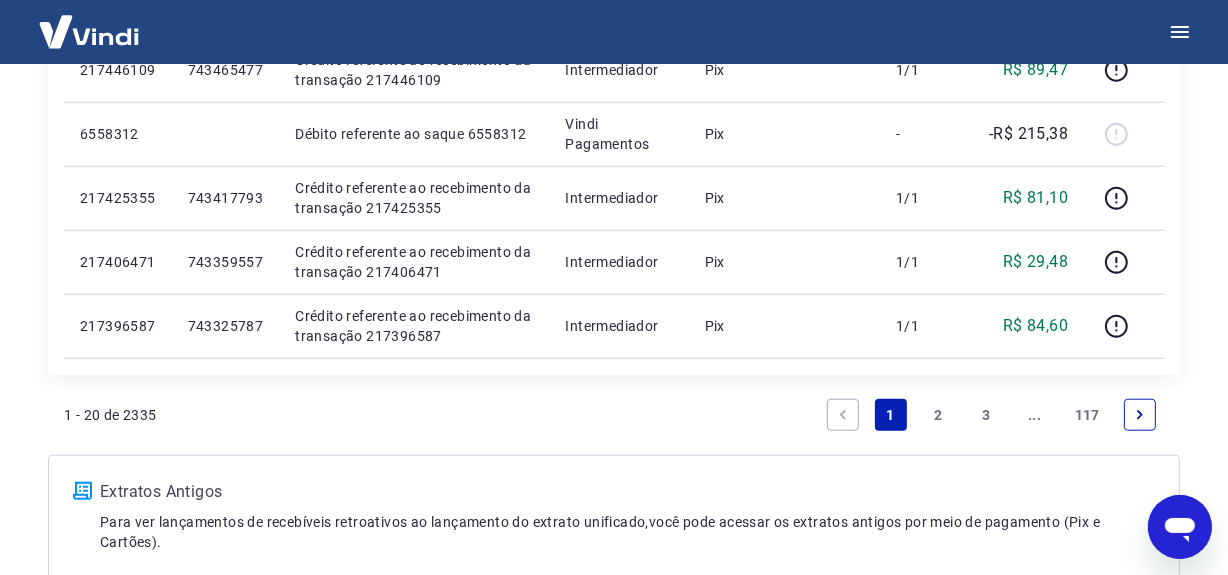click on "2" at bounding box center (939, 415) 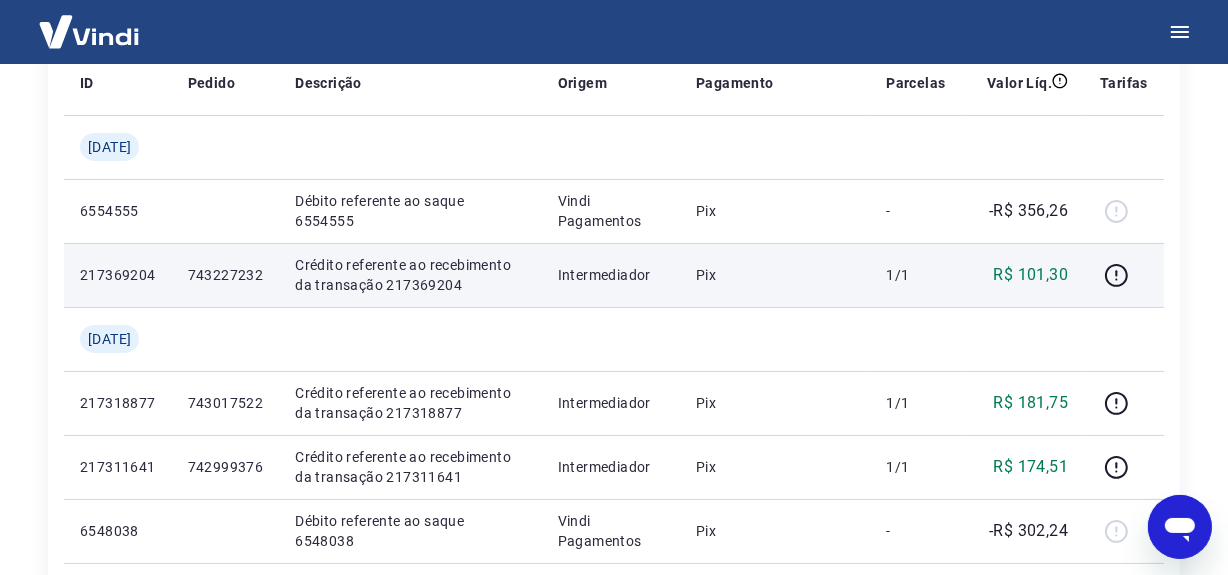 scroll, scrollTop: 262, scrollLeft: 0, axis: vertical 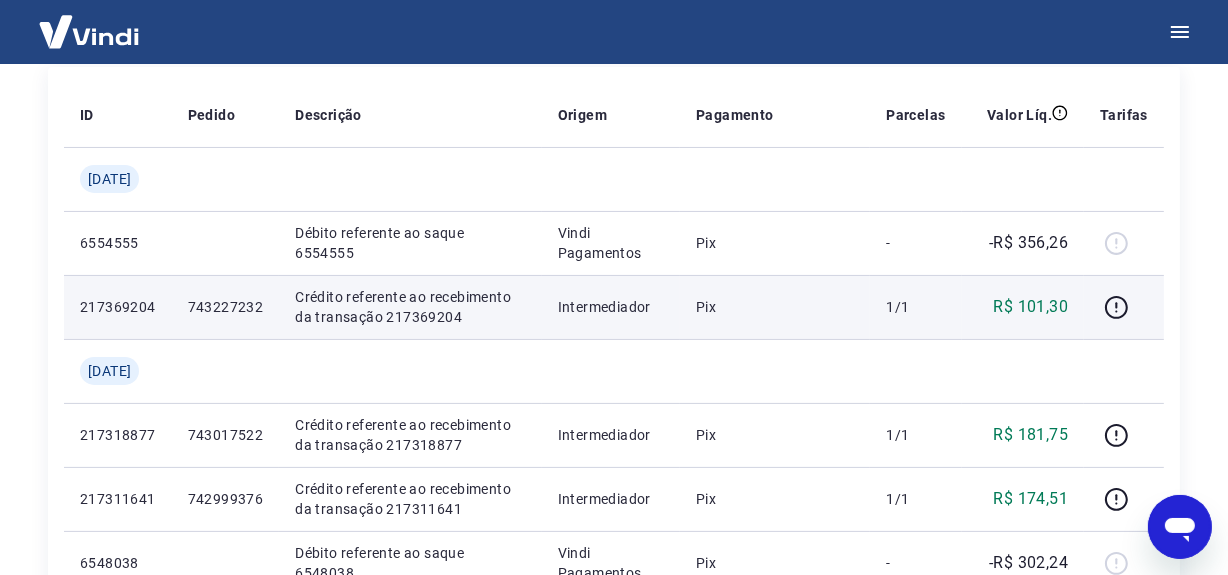 click on "Crédito referente ao recebimento da transação 217369204" at bounding box center [410, 307] 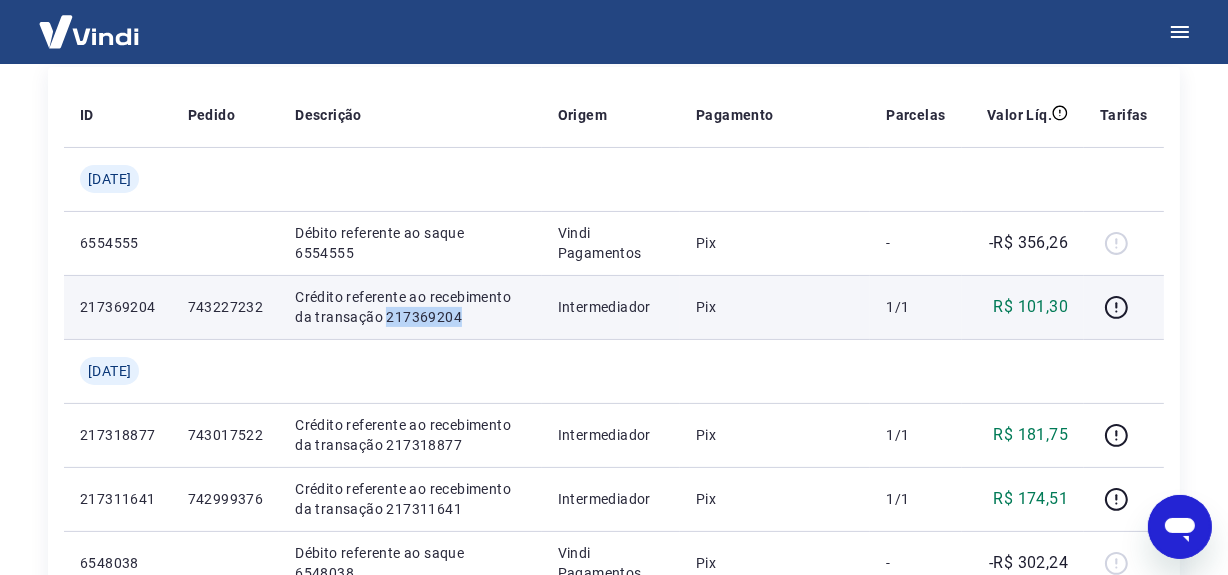 click on "Crédito referente ao recebimento da transação 217369204" at bounding box center [410, 307] 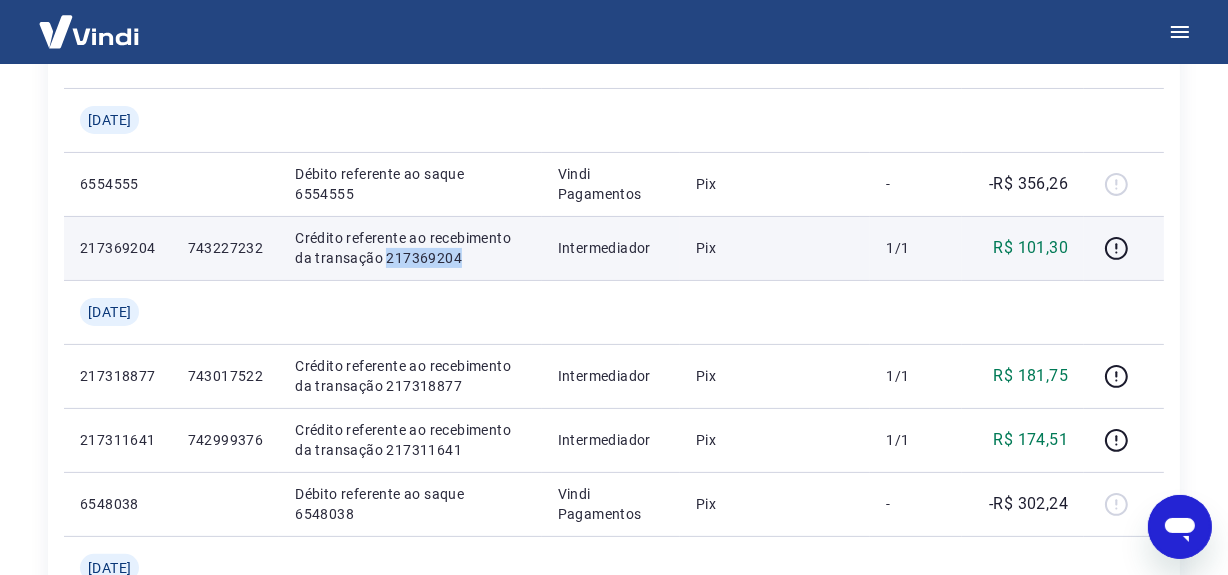 scroll, scrollTop: 353, scrollLeft: 0, axis: vertical 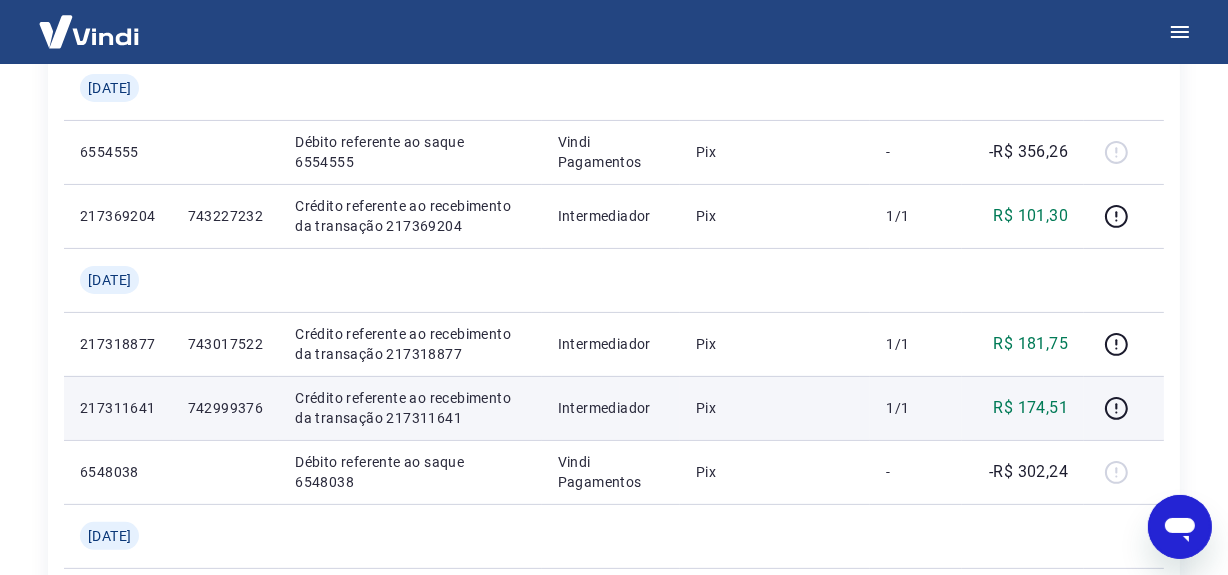 drag, startPoint x: 851, startPoint y: 343, endPoint x: 864, endPoint y: 376, distance: 35.468296 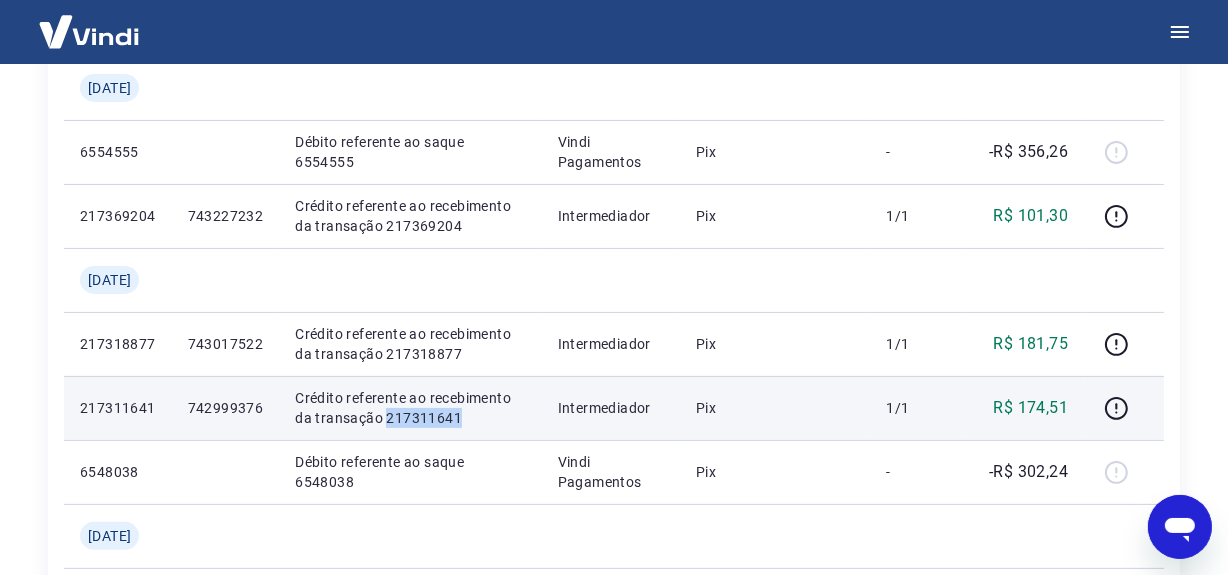 click on "Crédito referente ao recebimento da transação 217311641" at bounding box center [410, 408] 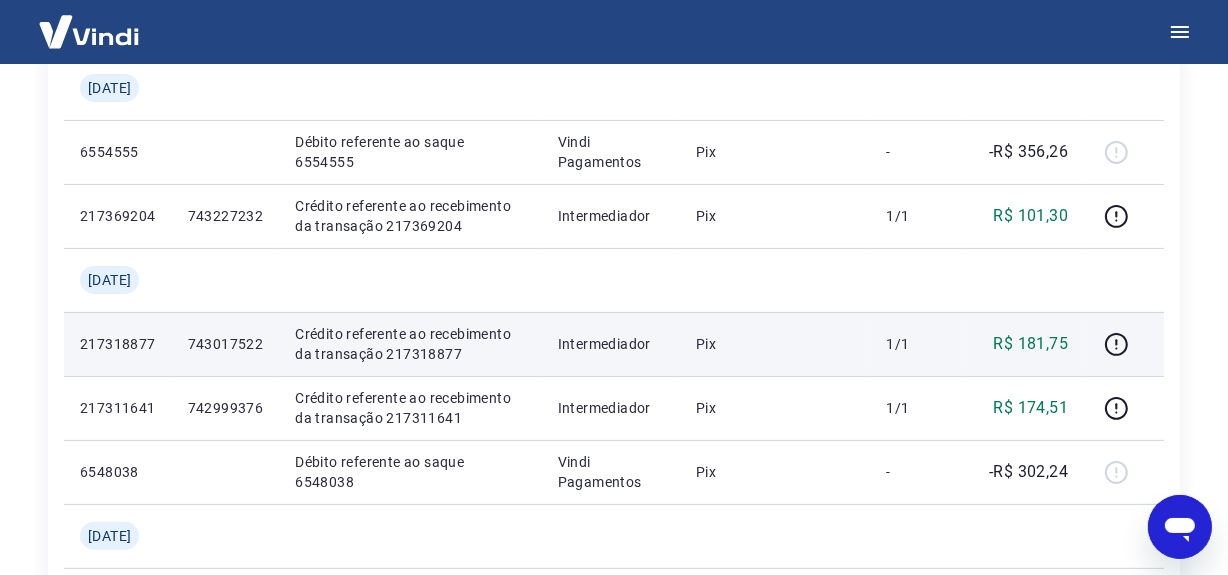 click on "Crédito referente ao recebimento da transação 217318877" at bounding box center (410, 344) 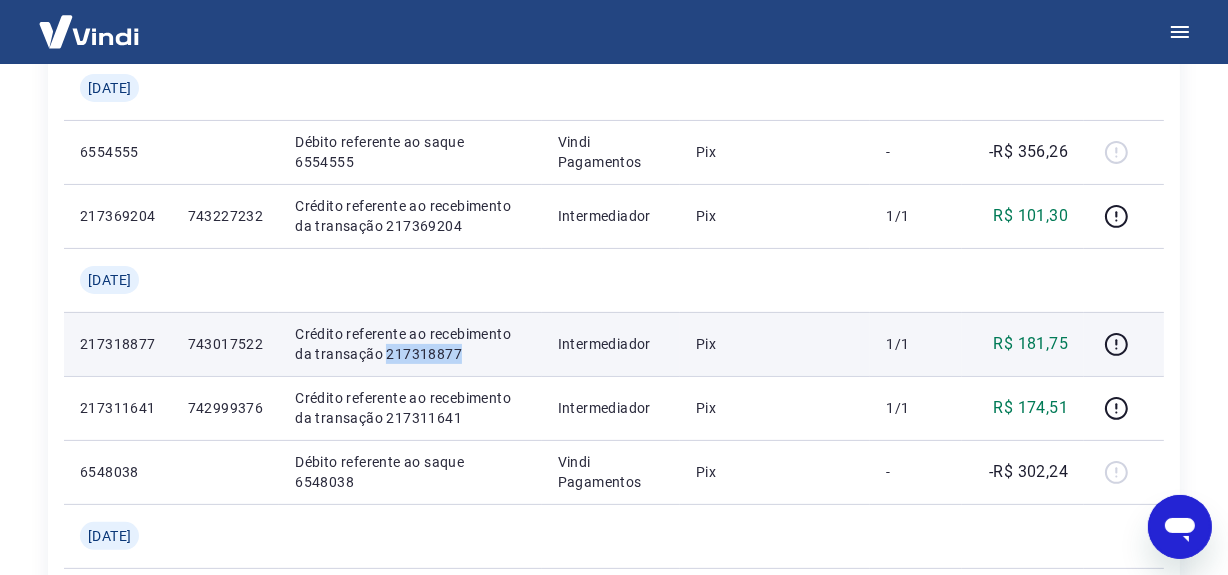 click on "Crédito referente ao recebimento da transação 217318877" at bounding box center [410, 344] 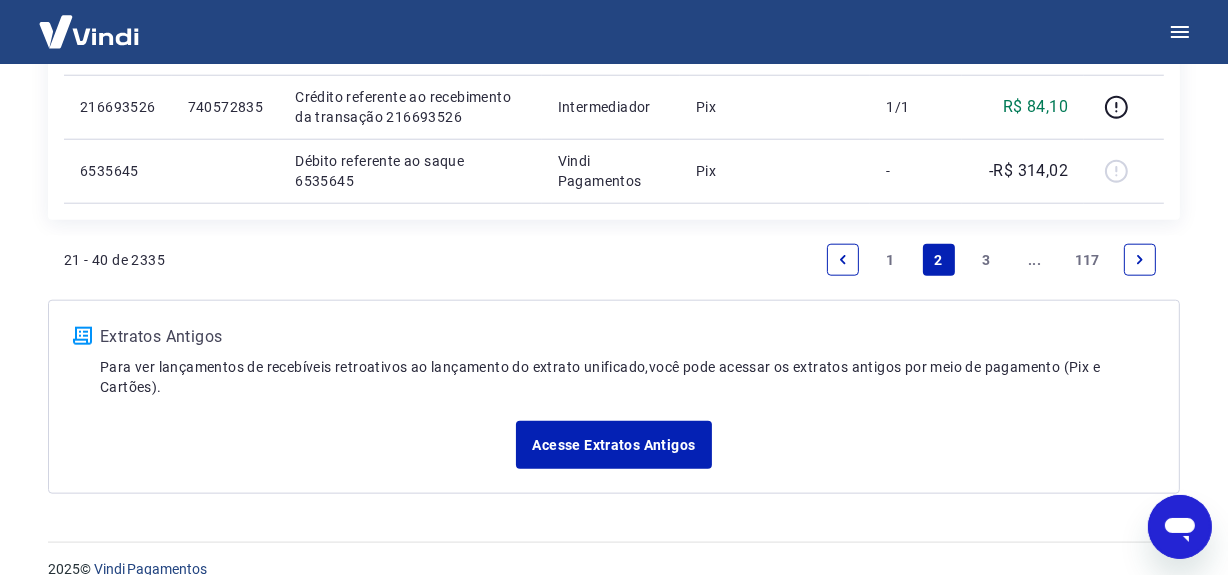 scroll, scrollTop: 1897, scrollLeft: 0, axis: vertical 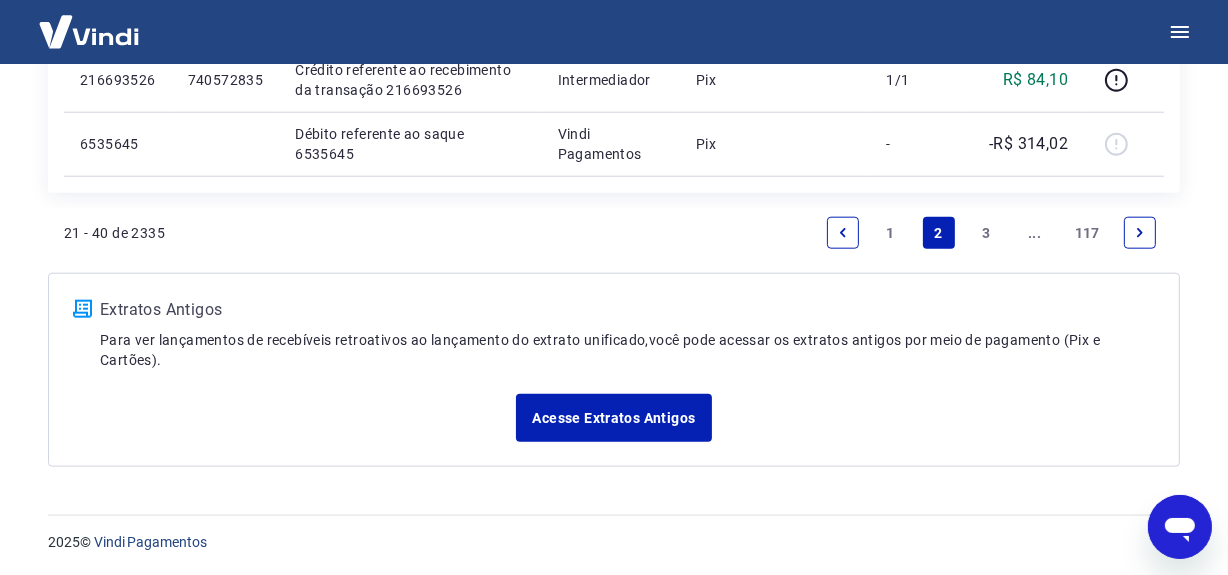 click on "1" at bounding box center [891, 233] 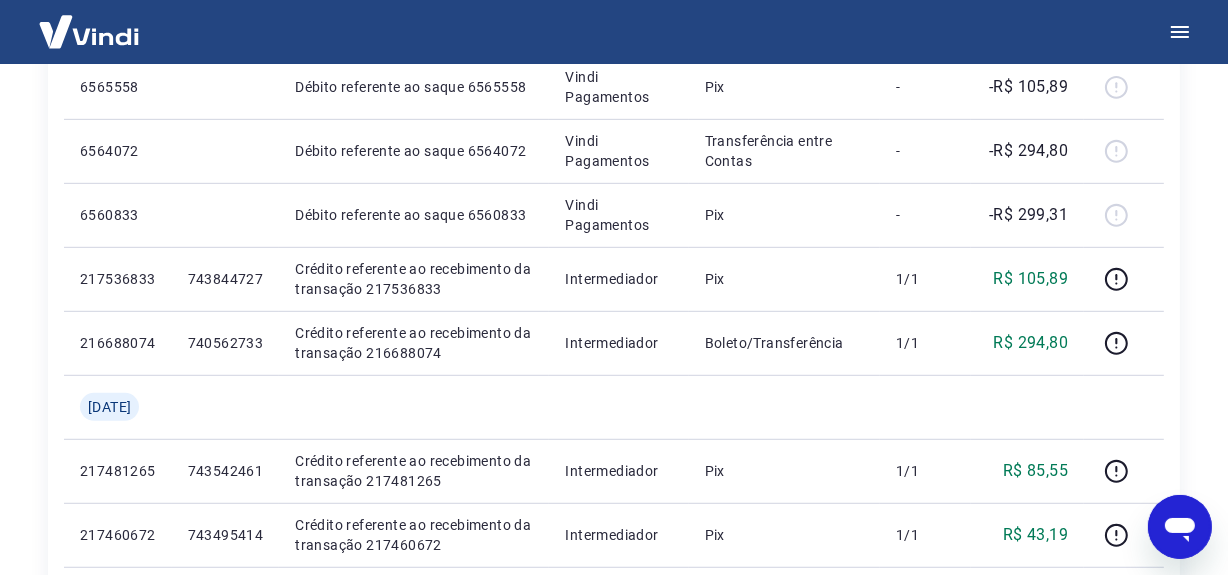 scroll, scrollTop: 978, scrollLeft: 0, axis: vertical 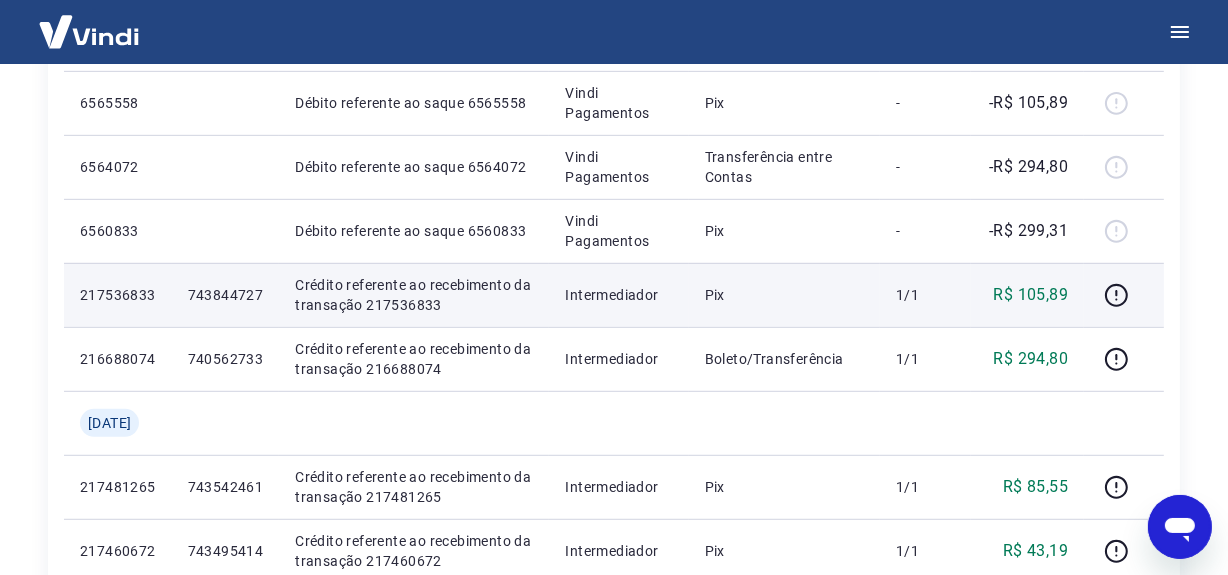 click on "Crédito referente ao recebimento da transação 217536833" at bounding box center (414, 295) 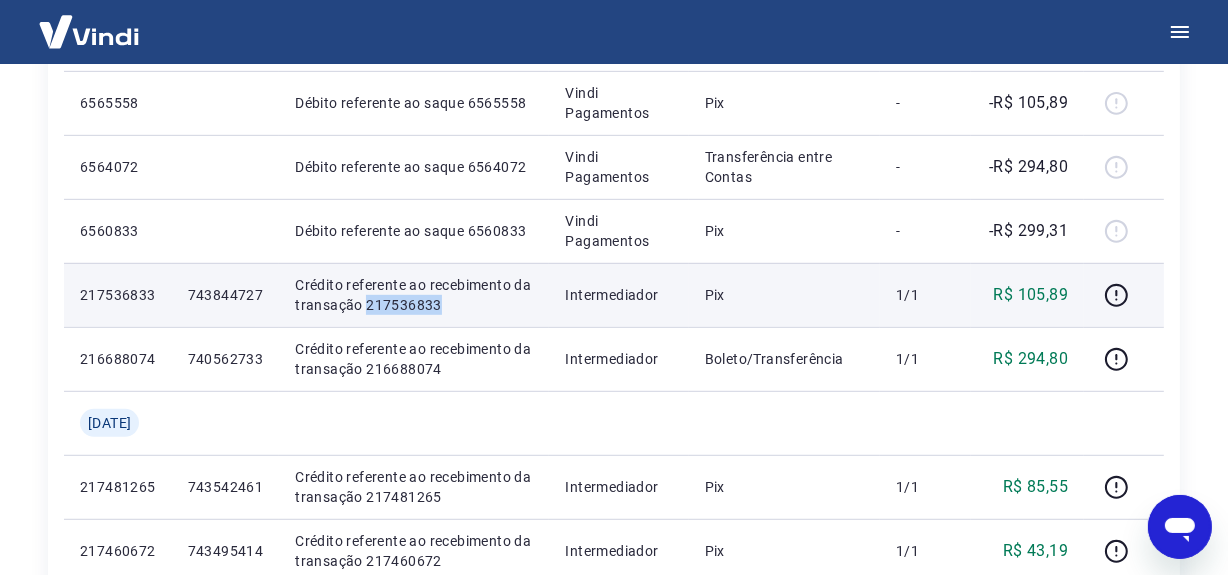 click on "Crédito referente ao recebimento da transação 217536833" at bounding box center [414, 295] 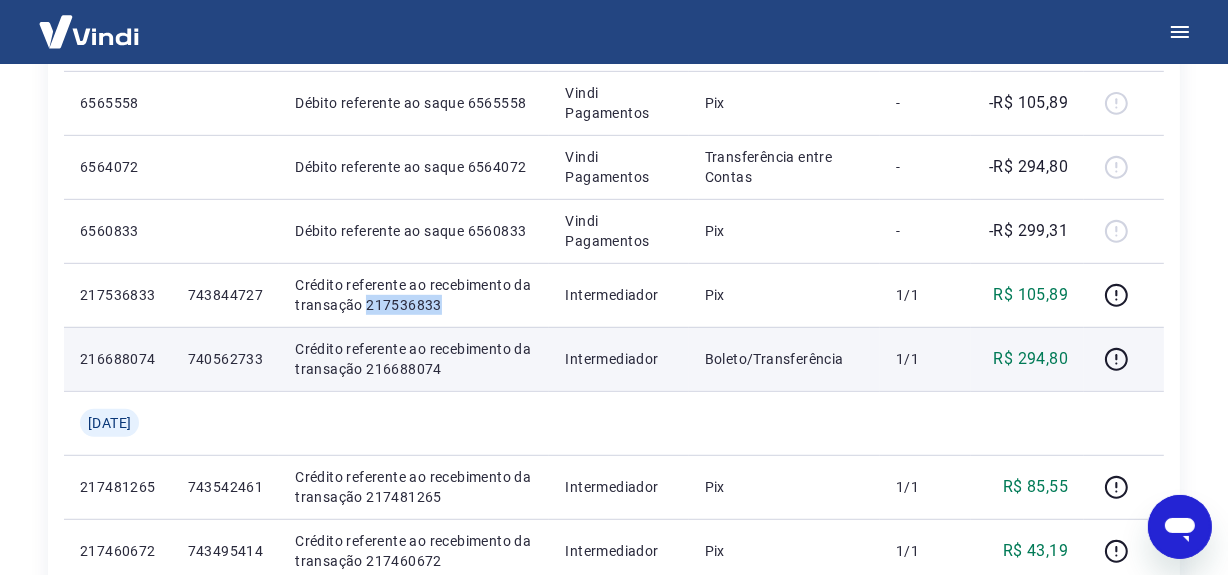 copy on "217536833" 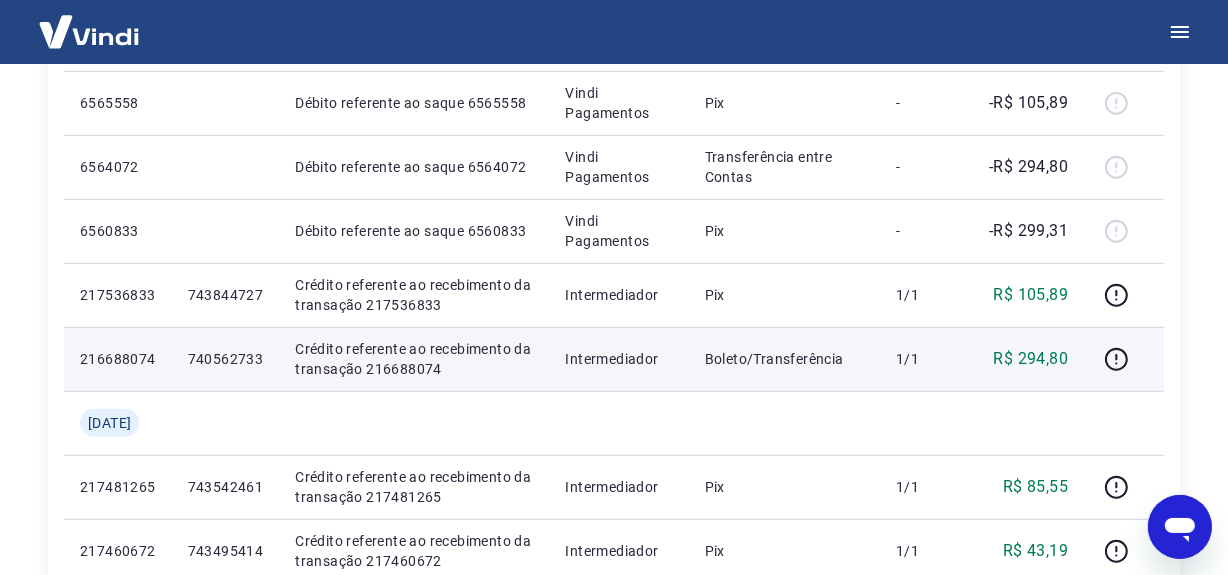 click on "Crédito referente ao recebimento da transação 216688074" at bounding box center (414, 359) 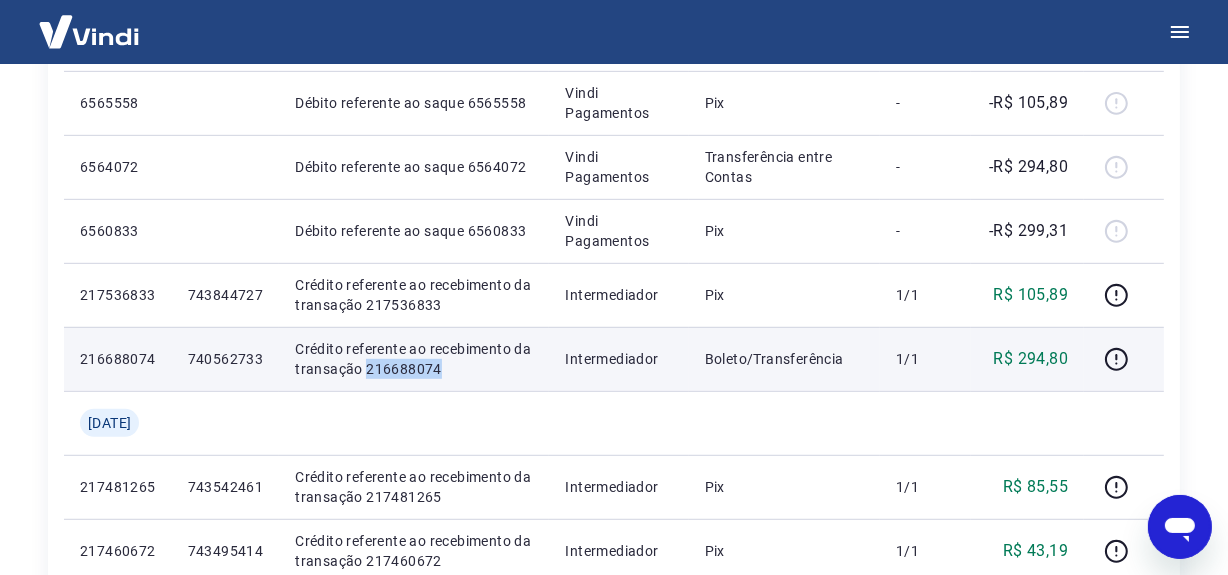 click on "Crédito referente ao recebimento da transação 216688074" at bounding box center (414, 359) 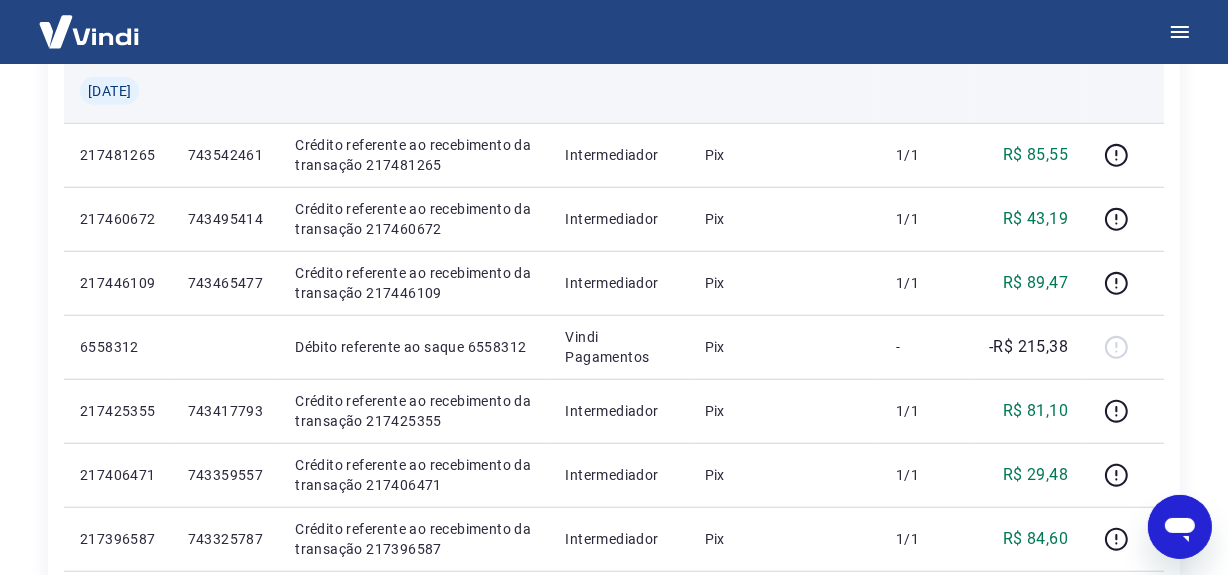 scroll, scrollTop: 1341, scrollLeft: 0, axis: vertical 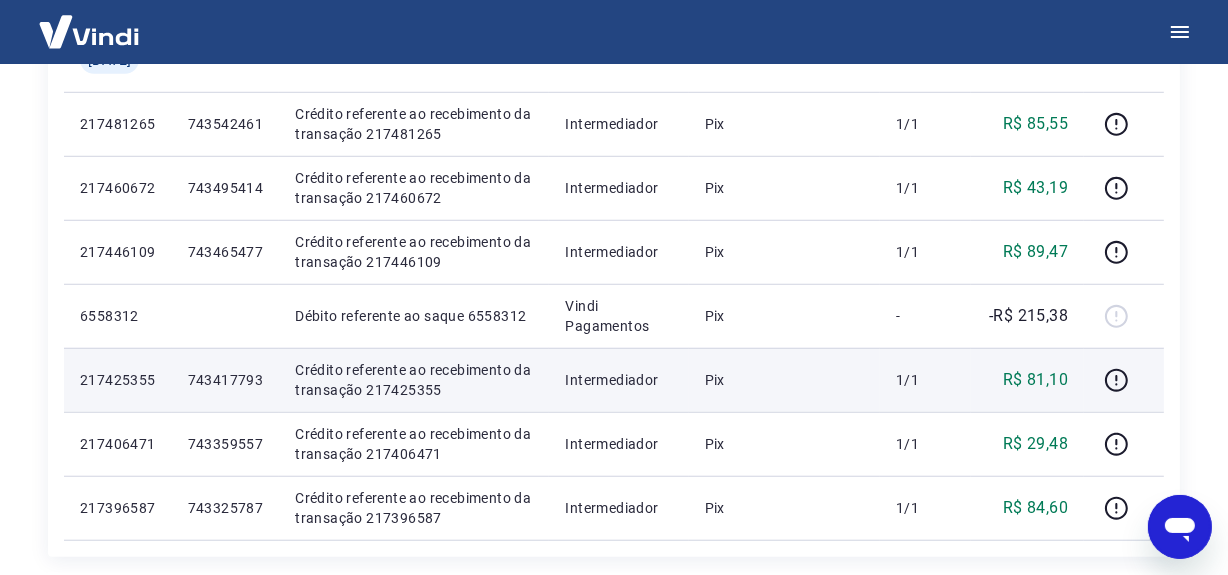 drag, startPoint x: 829, startPoint y: 348, endPoint x: 827, endPoint y: 358, distance: 10.198039 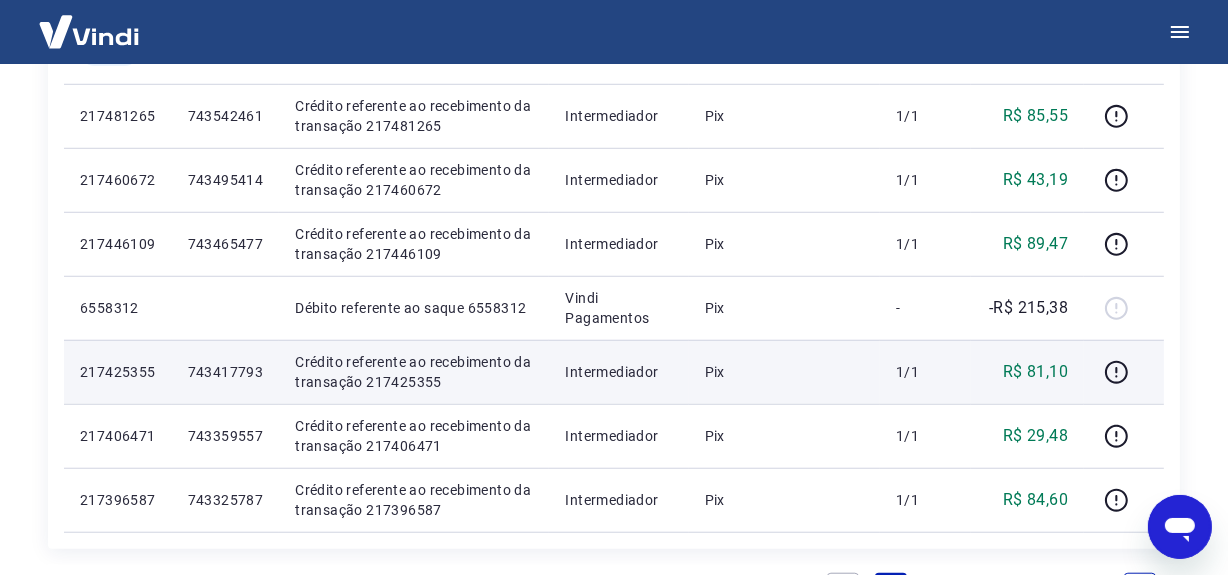 scroll, scrollTop: 1341, scrollLeft: 0, axis: vertical 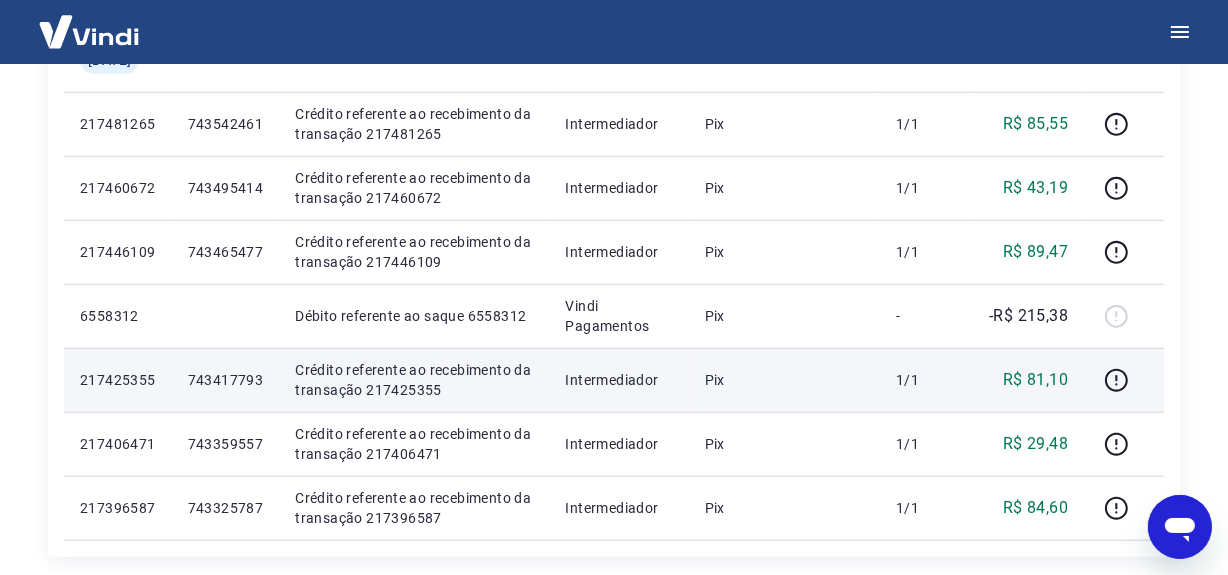 click on "Crédito referente ao recebimento da transação 217425355" at bounding box center [414, 380] 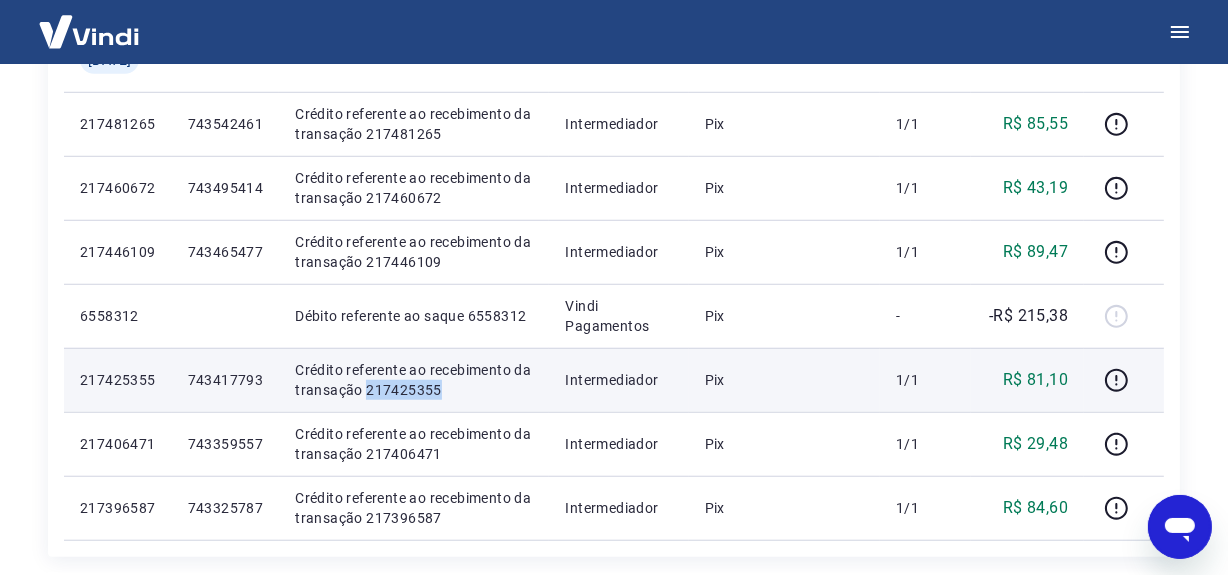 click on "Crédito referente ao recebimento da transação 217425355" at bounding box center [414, 380] 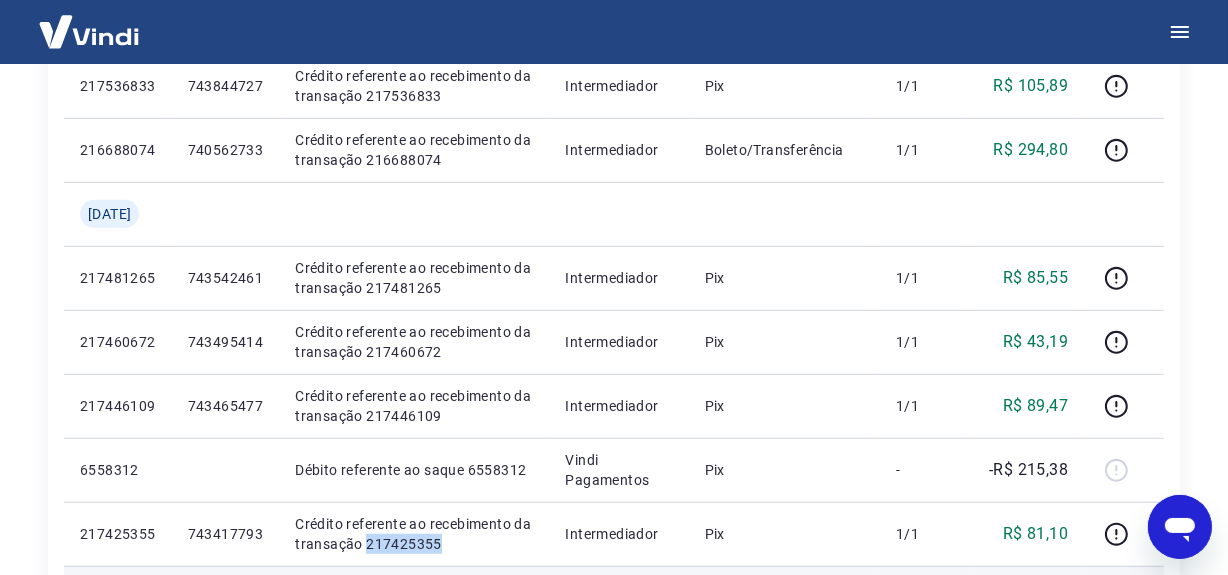 scroll, scrollTop: 1160, scrollLeft: 0, axis: vertical 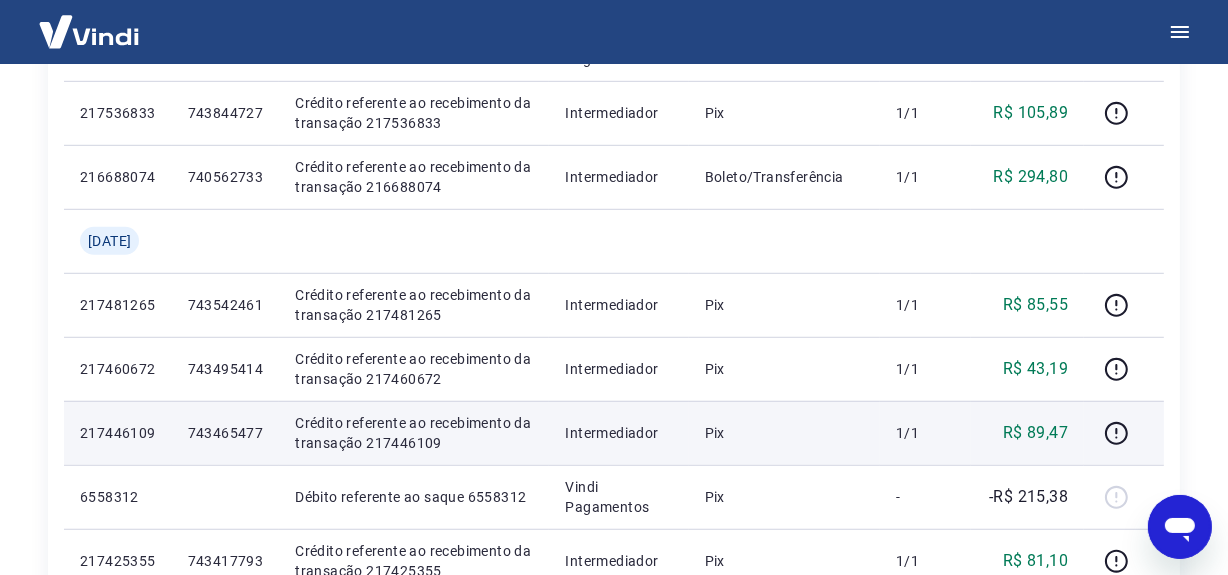 click on "Crédito referente ao recebimento da transação 217446109" at bounding box center [414, 433] 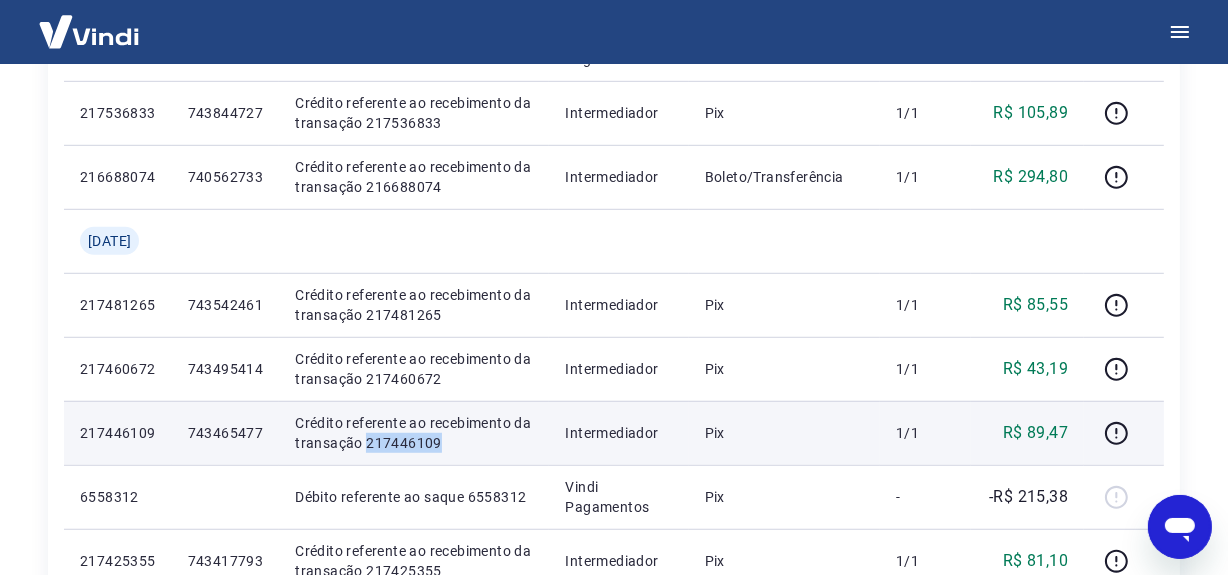 click on "Crédito referente ao recebimento da transação 217446109" at bounding box center (414, 433) 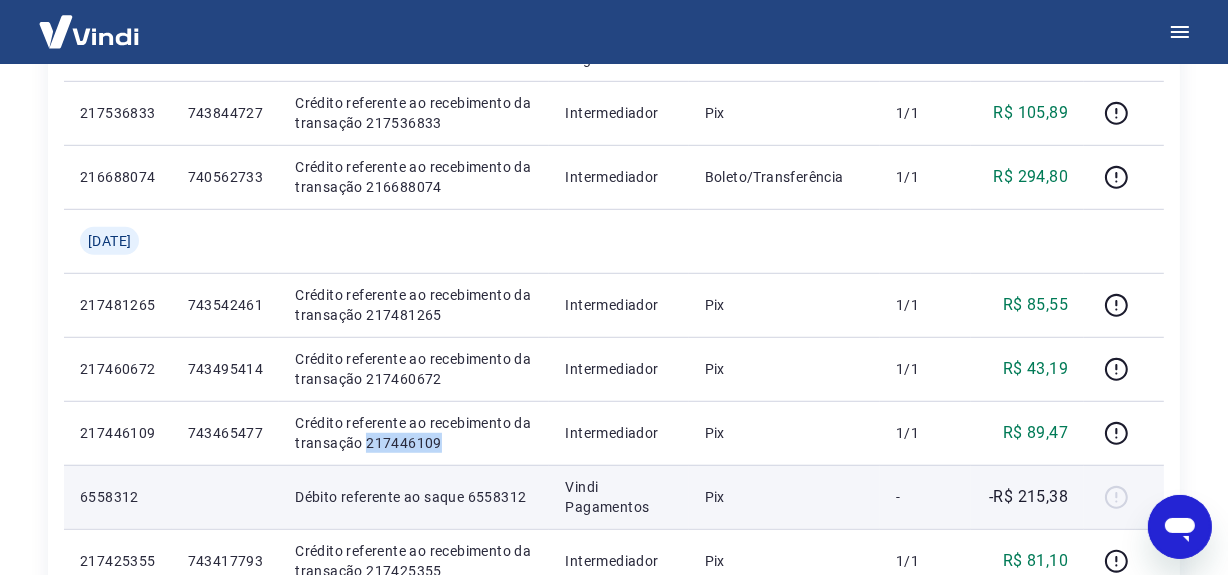 copy on "217446109" 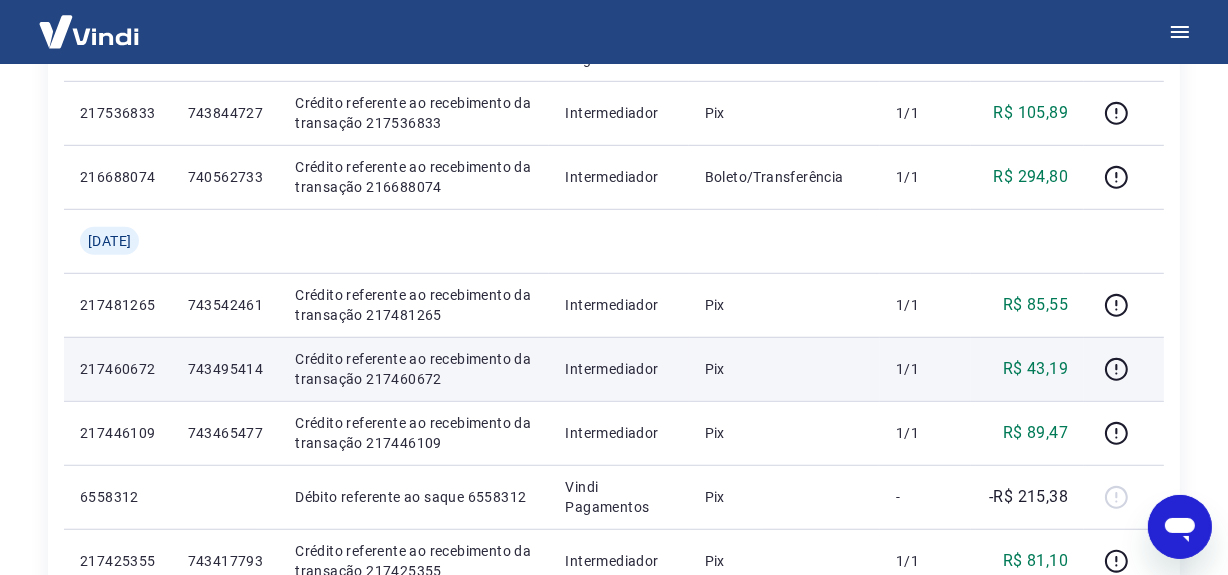click on "Crédito referente ao recebimento da transação 217460672" at bounding box center (414, 369) 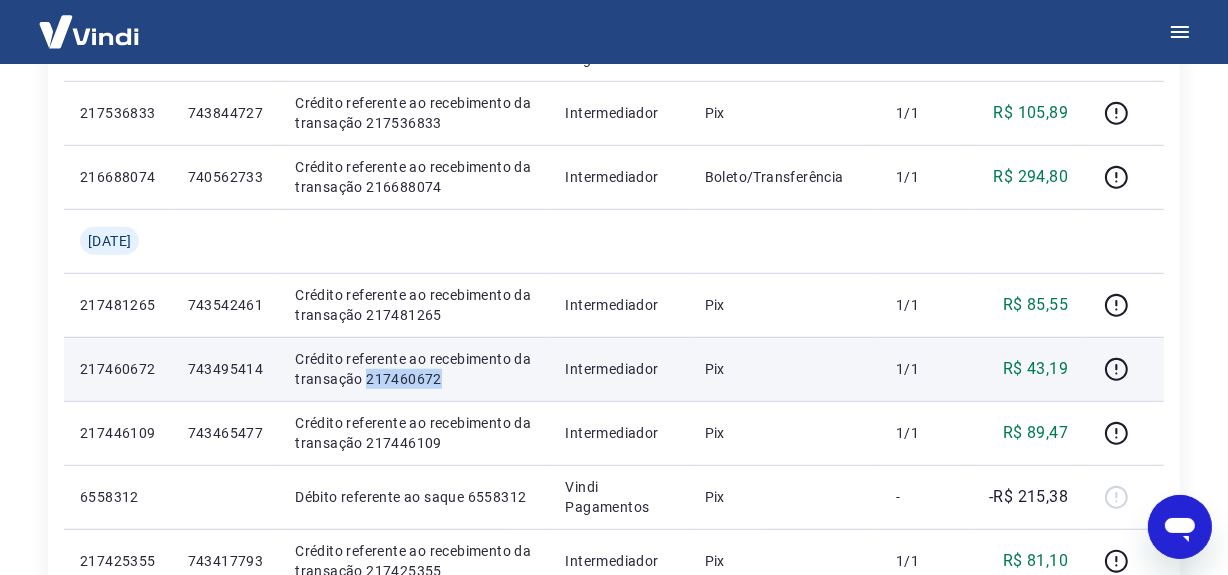 click on "Crédito referente ao recebimento da transação 217460672" at bounding box center [414, 369] 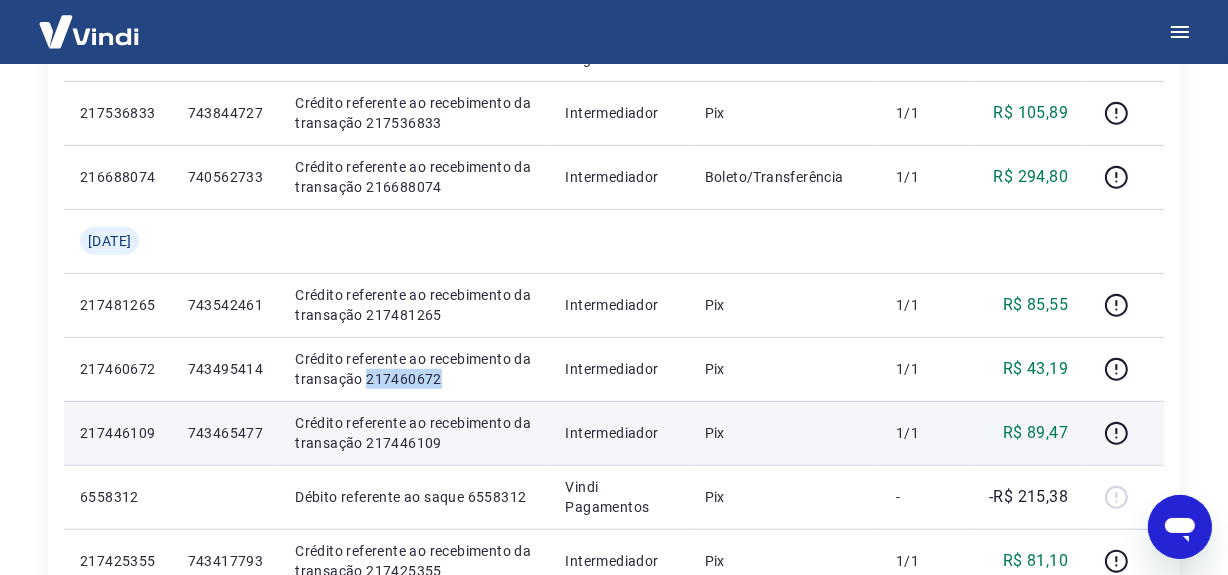 copy on "217460672" 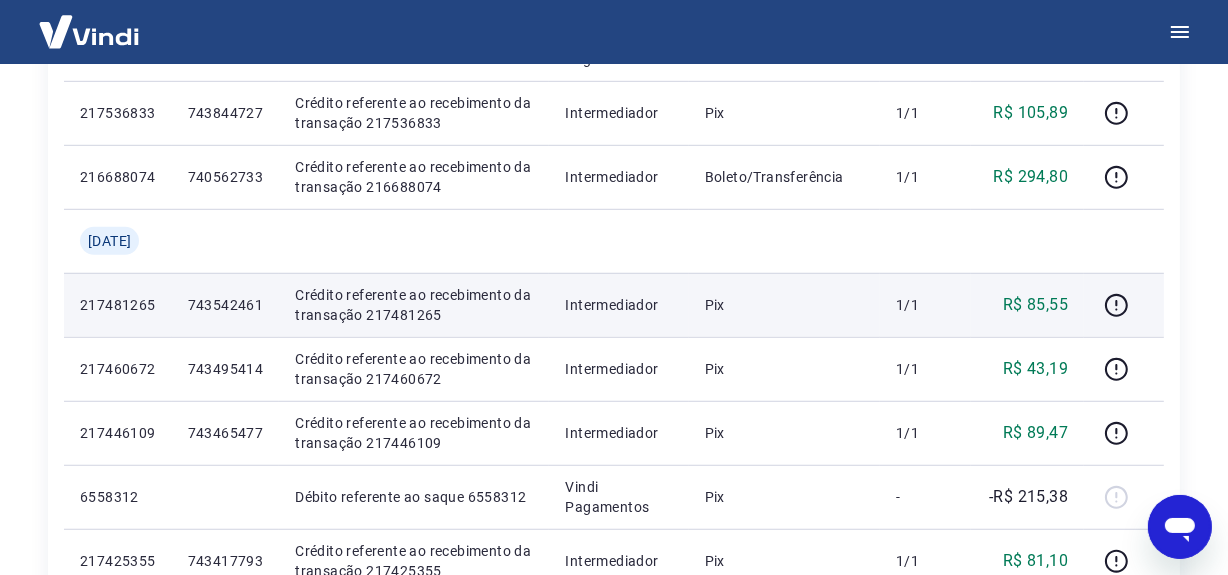 click on "Crédito referente ao recebimento da transação 217481265" at bounding box center (414, 305) 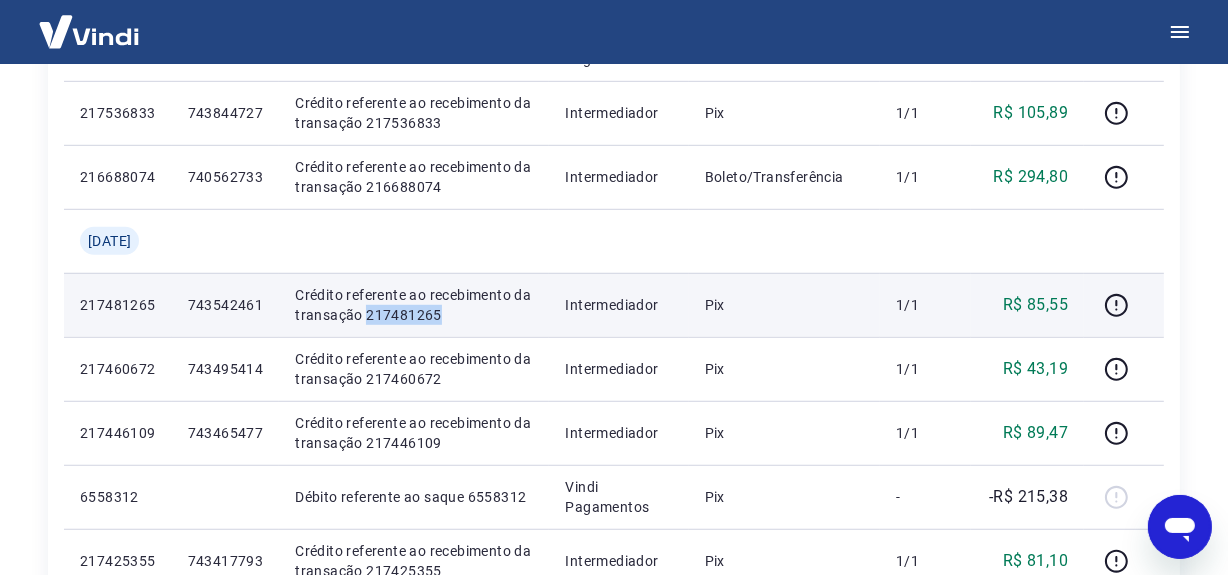 click on "Crédito referente ao recebimento da transação 217481265" at bounding box center (414, 305) 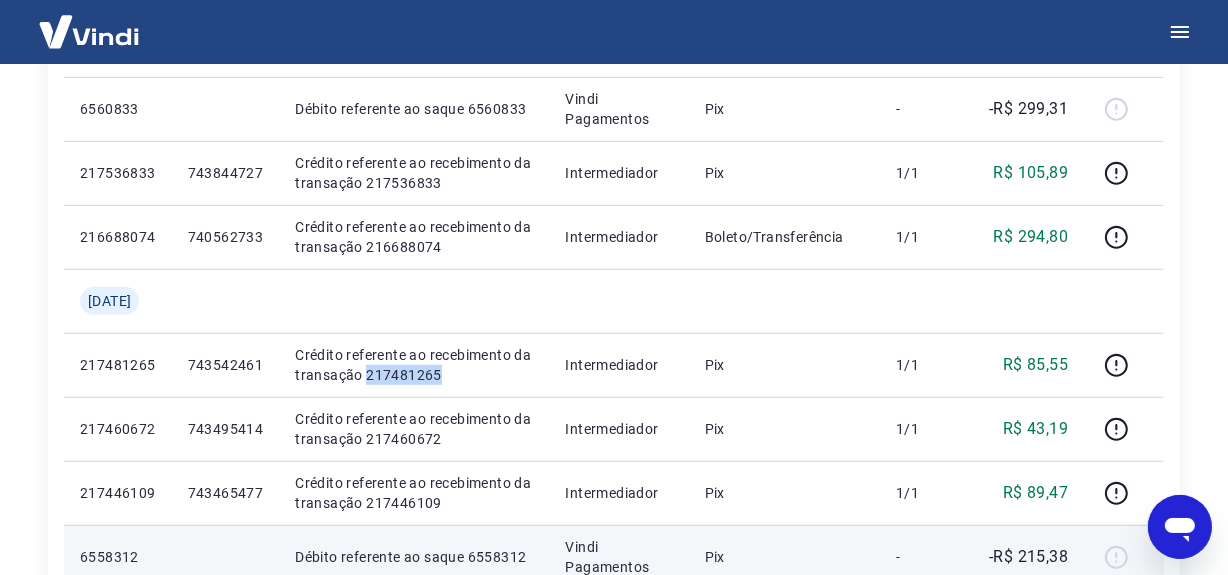 scroll, scrollTop: 1069, scrollLeft: 0, axis: vertical 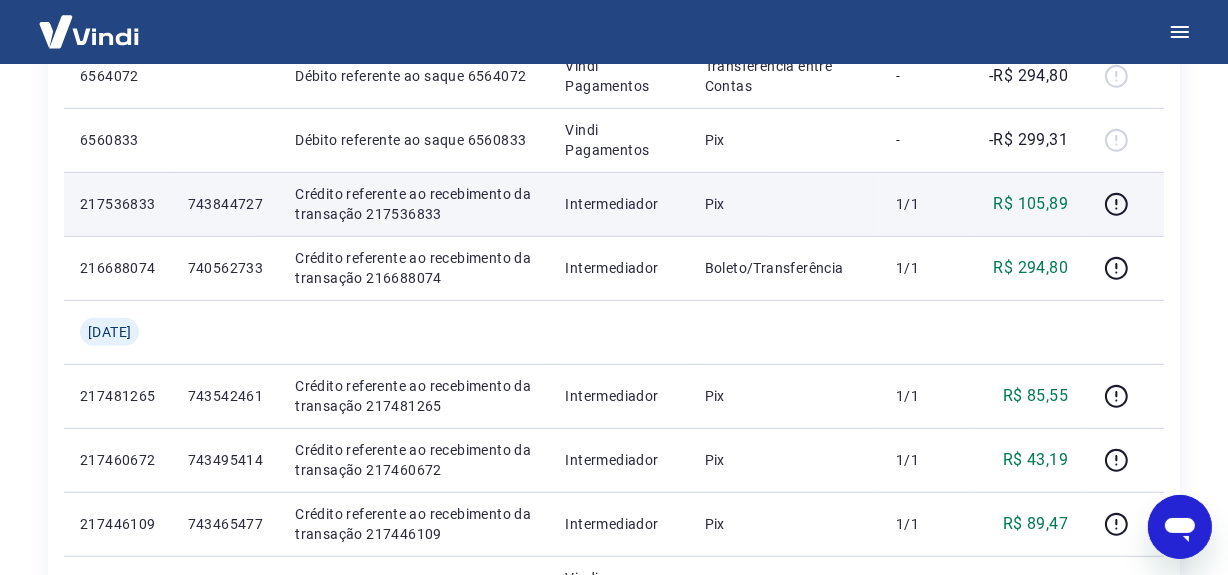 click on "R$ 105,89" at bounding box center (1031, 204) 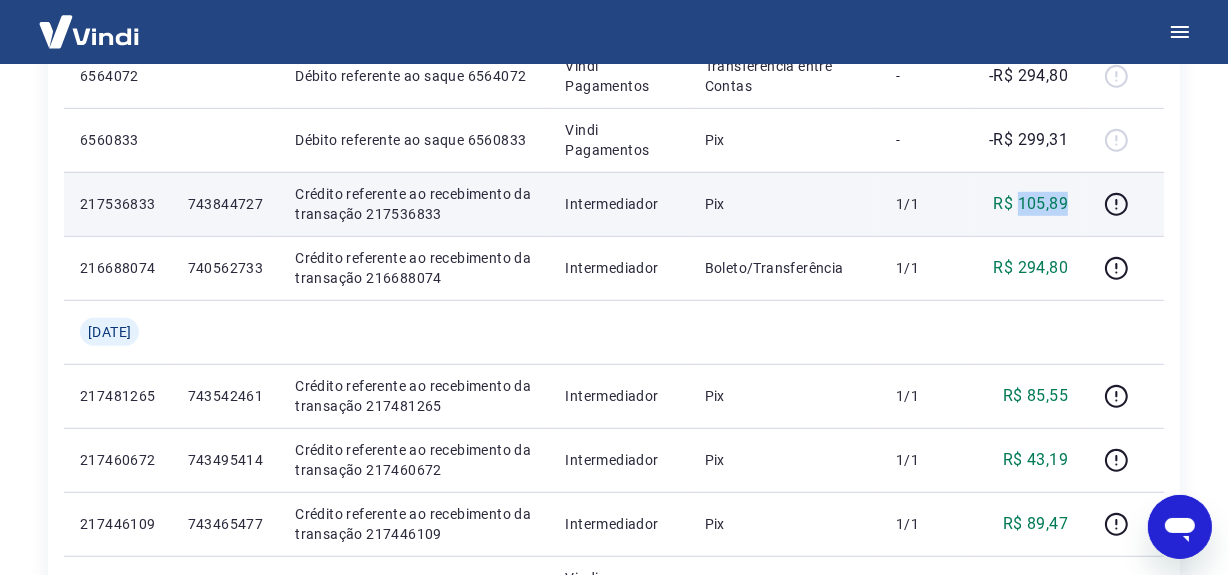 click on "R$ 105,89" at bounding box center [1031, 204] 